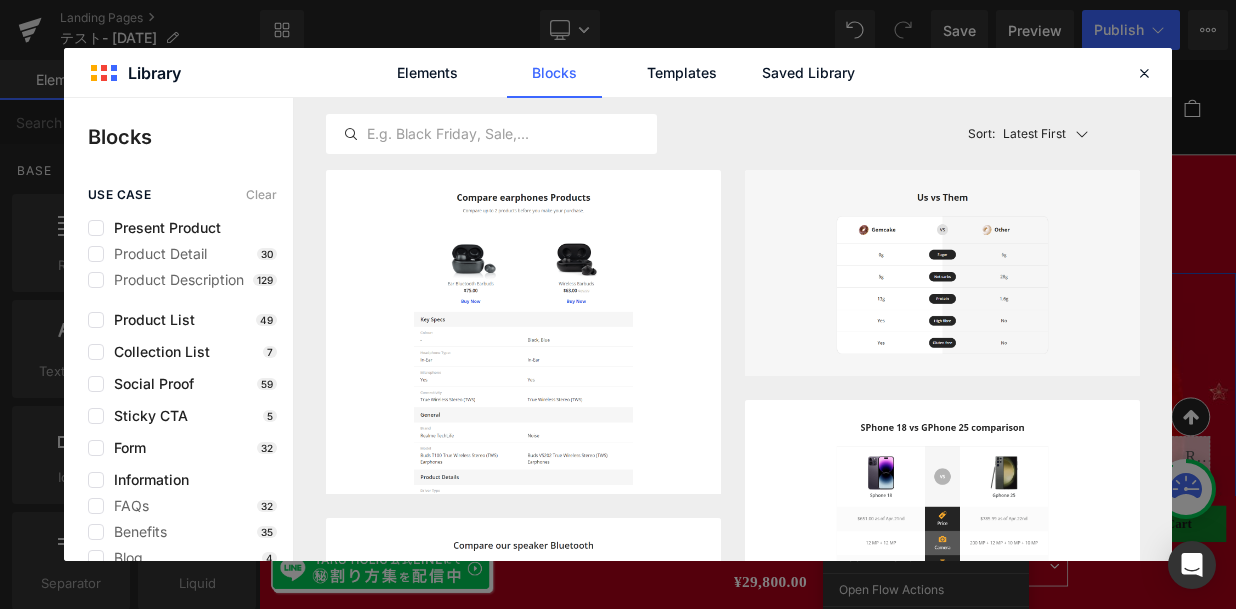 scroll, scrollTop: 270, scrollLeft: 0, axis: vertical 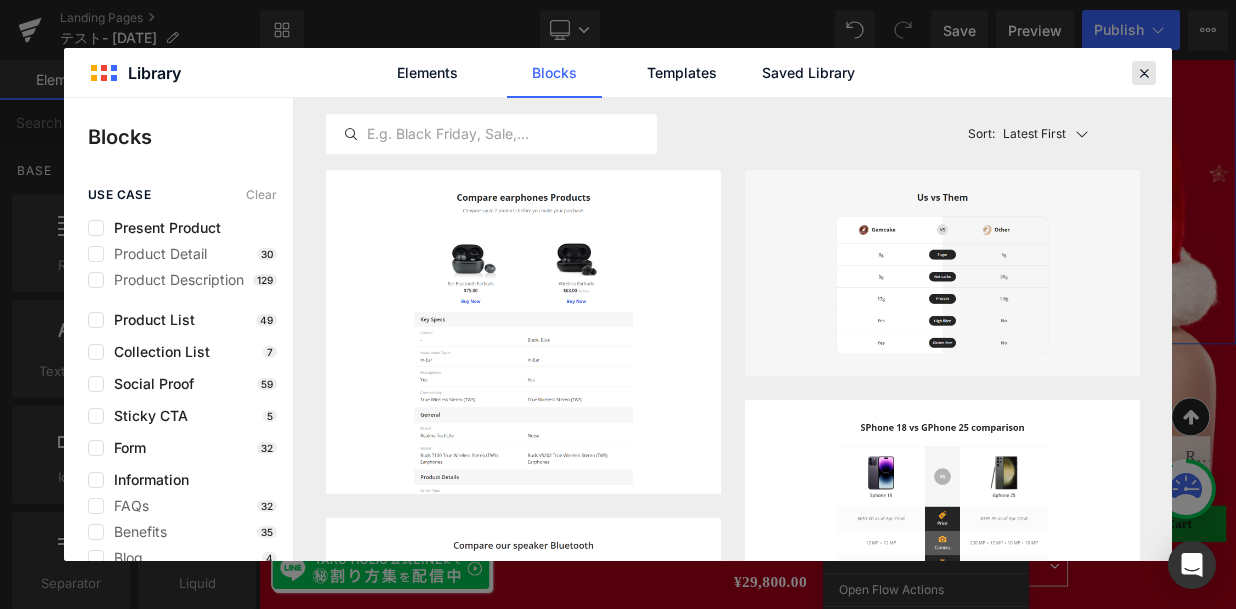 drag, startPoint x: 1145, startPoint y: 71, endPoint x: 364, endPoint y: 128, distance: 783.0773 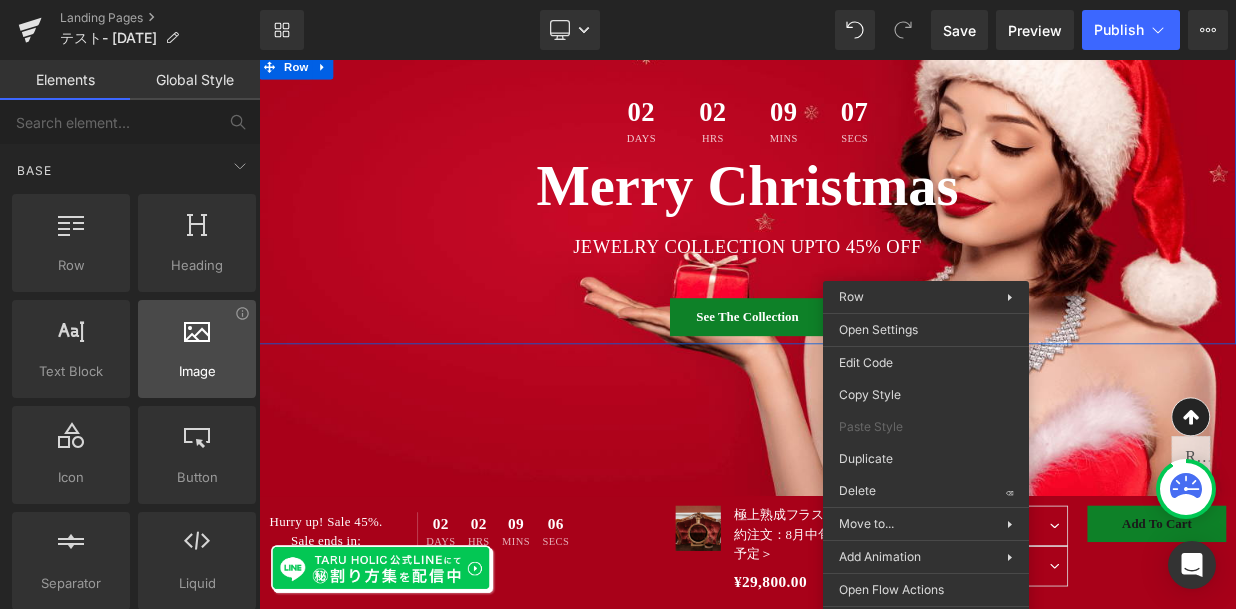 click on "Image  images, photos, alts, uploads" at bounding box center [197, 349] 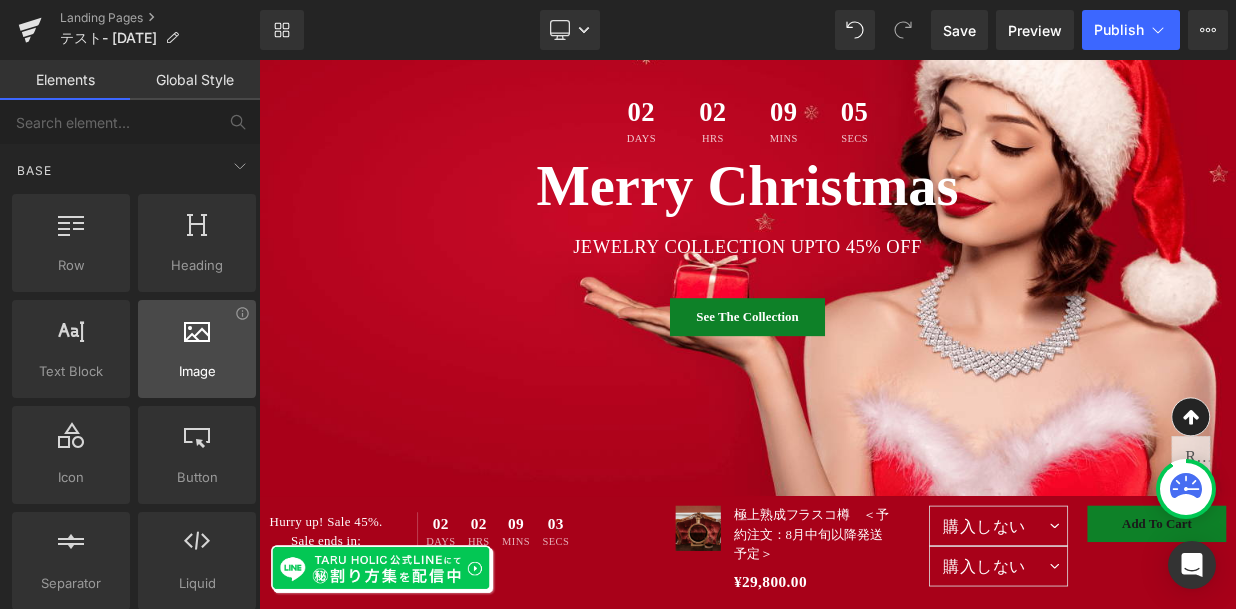 click on "Image  images, photos, alts, uploads" at bounding box center (197, 349) 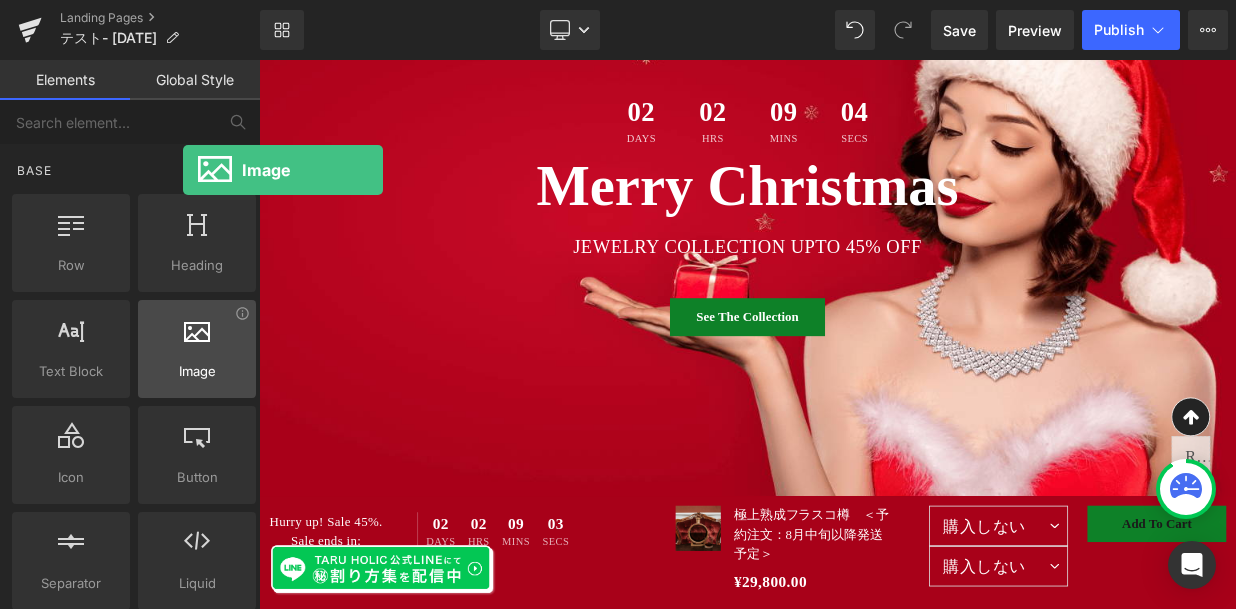 click on "Image  images, photos, alts, uploads" at bounding box center [197, 349] 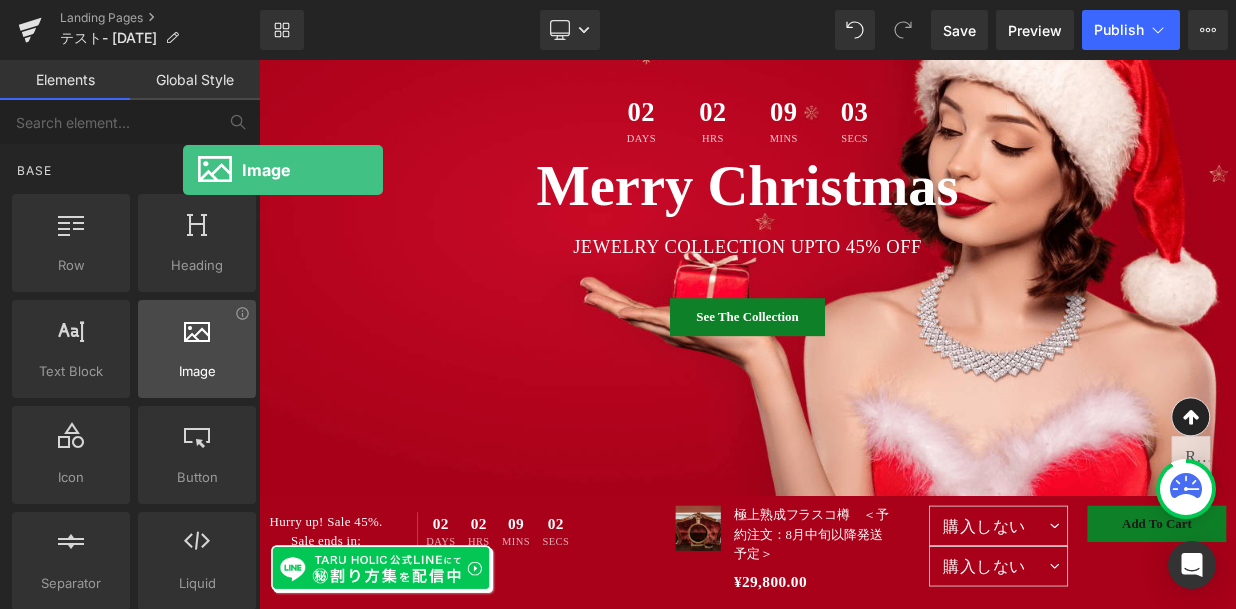 click on "Image  images, photos, alts, uploads" at bounding box center [197, 349] 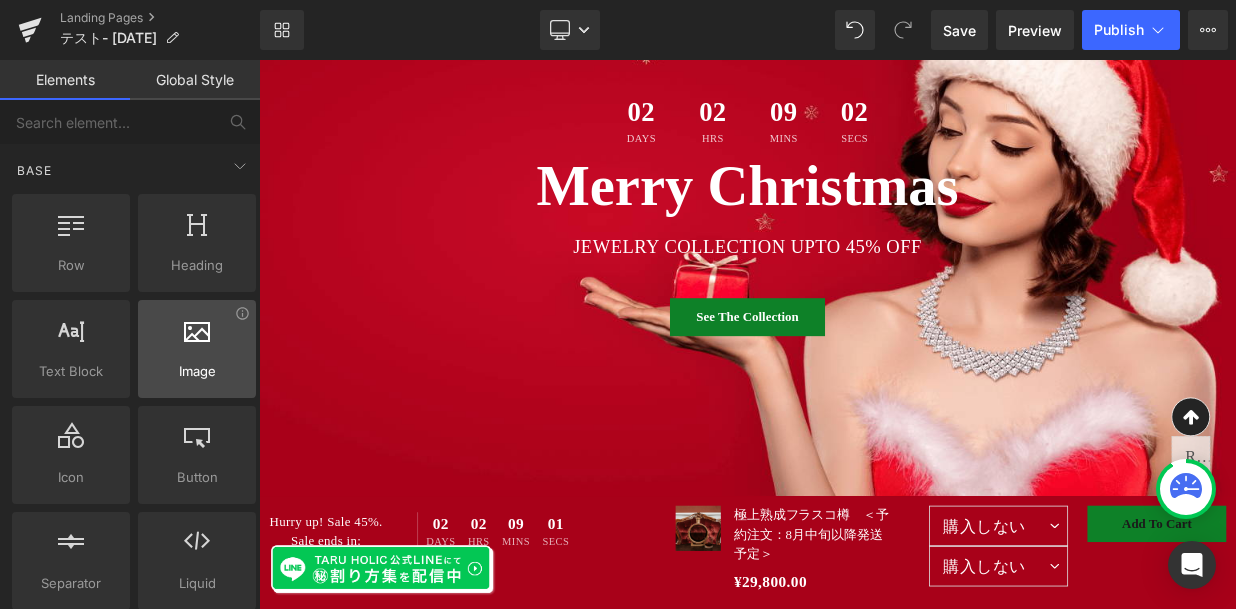 click at bounding box center (197, 338) 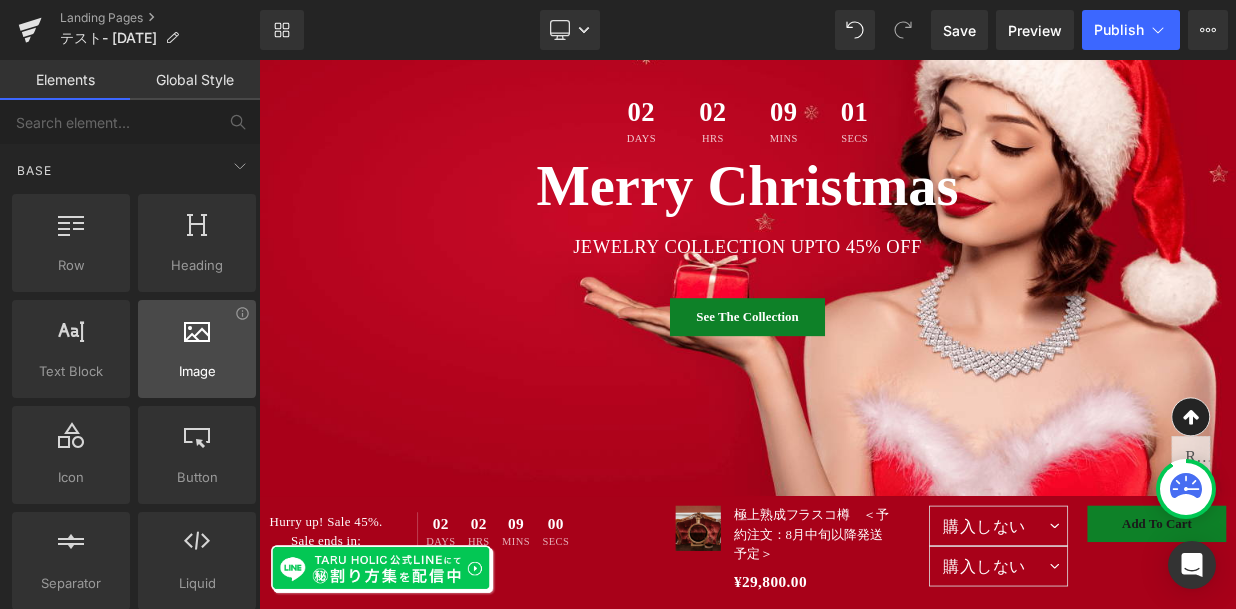 click at bounding box center [197, 338] 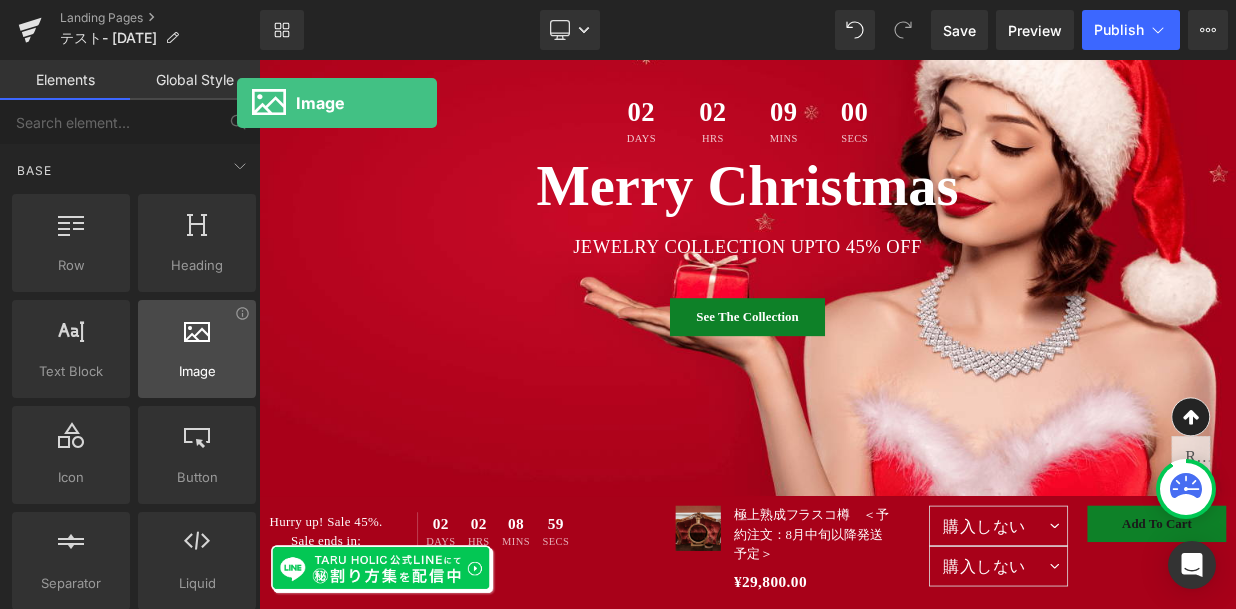 click at bounding box center (197, 338) 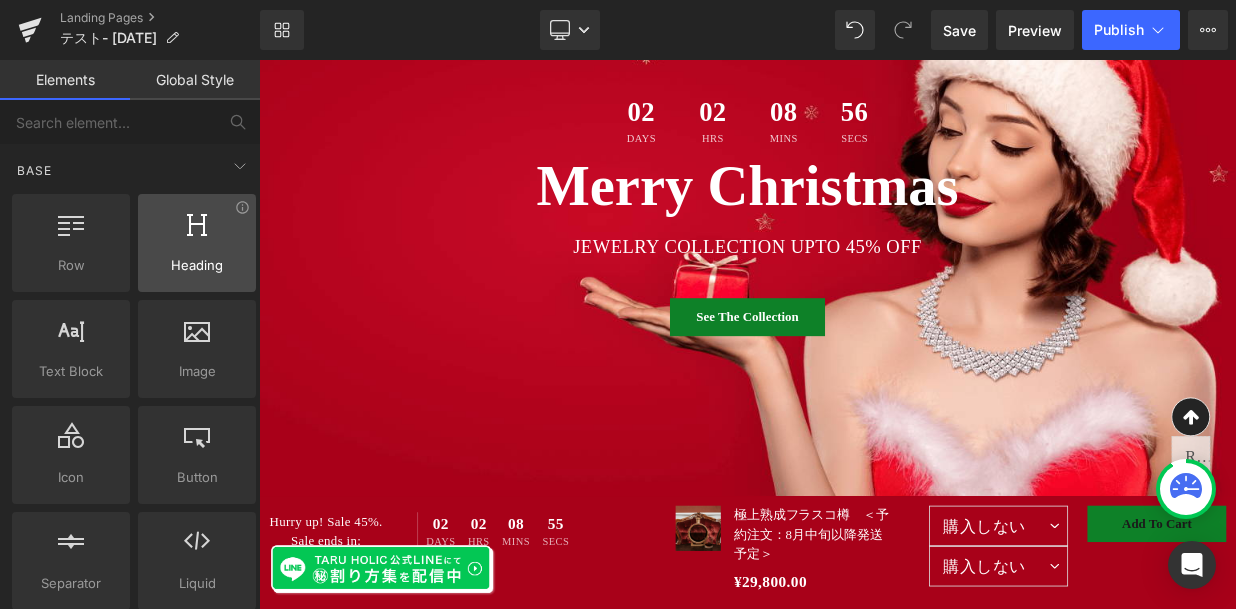 click at bounding box center [197, 232] 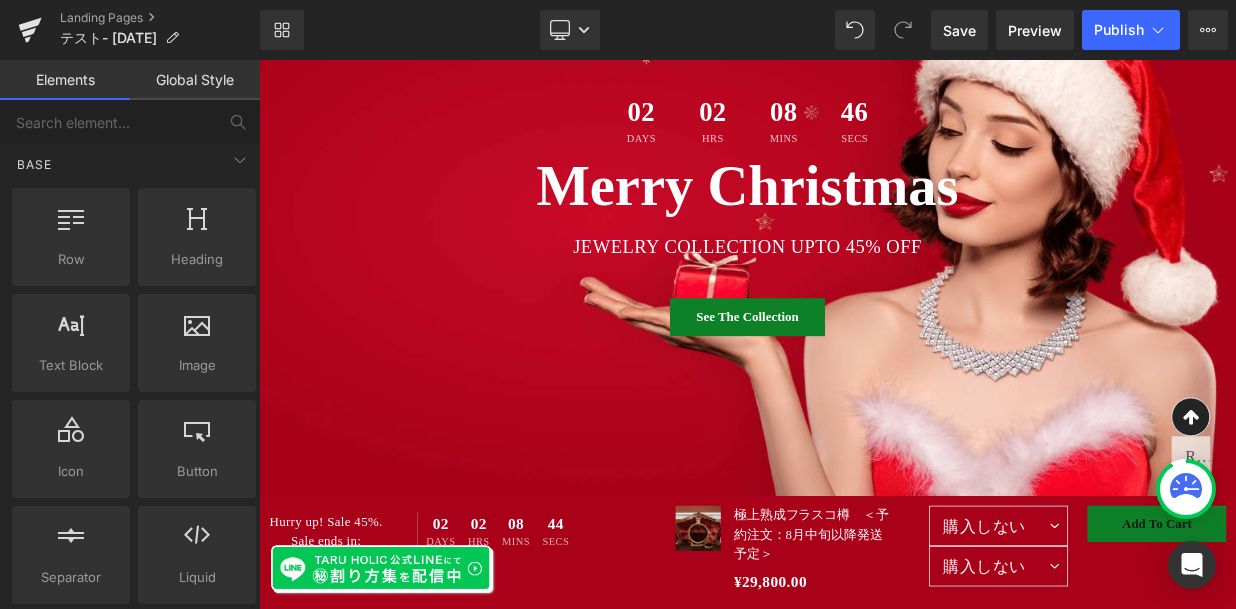 scroll, scrollTop: 0, scrollLeft: 0, axis: both 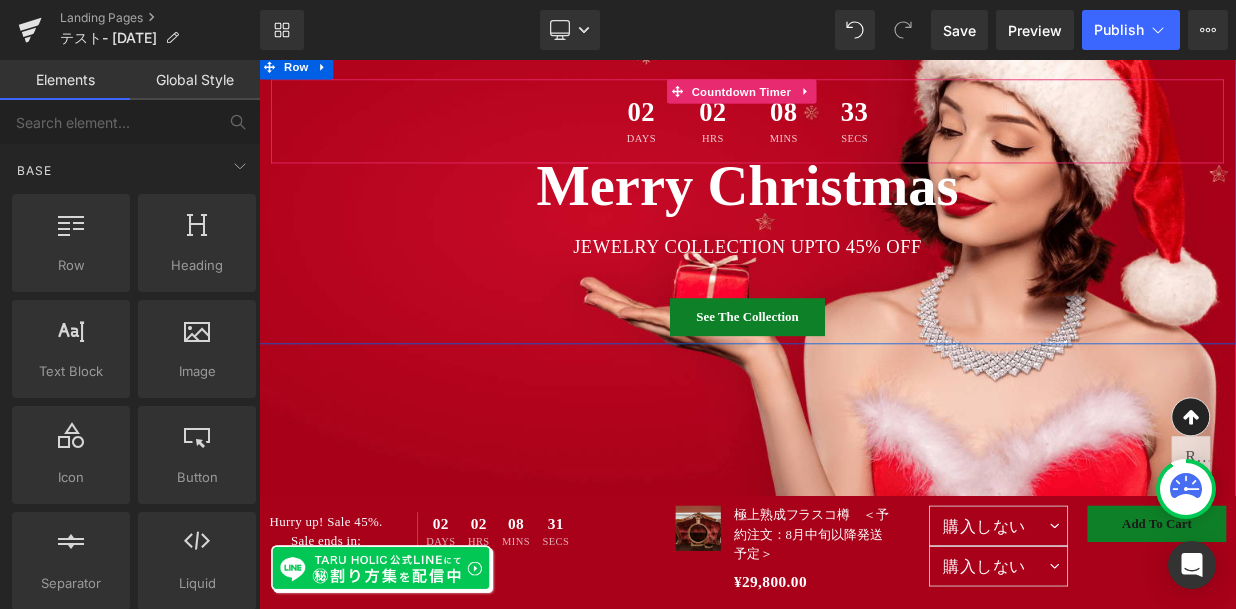 click on "02" at bounding box center (732, 129) 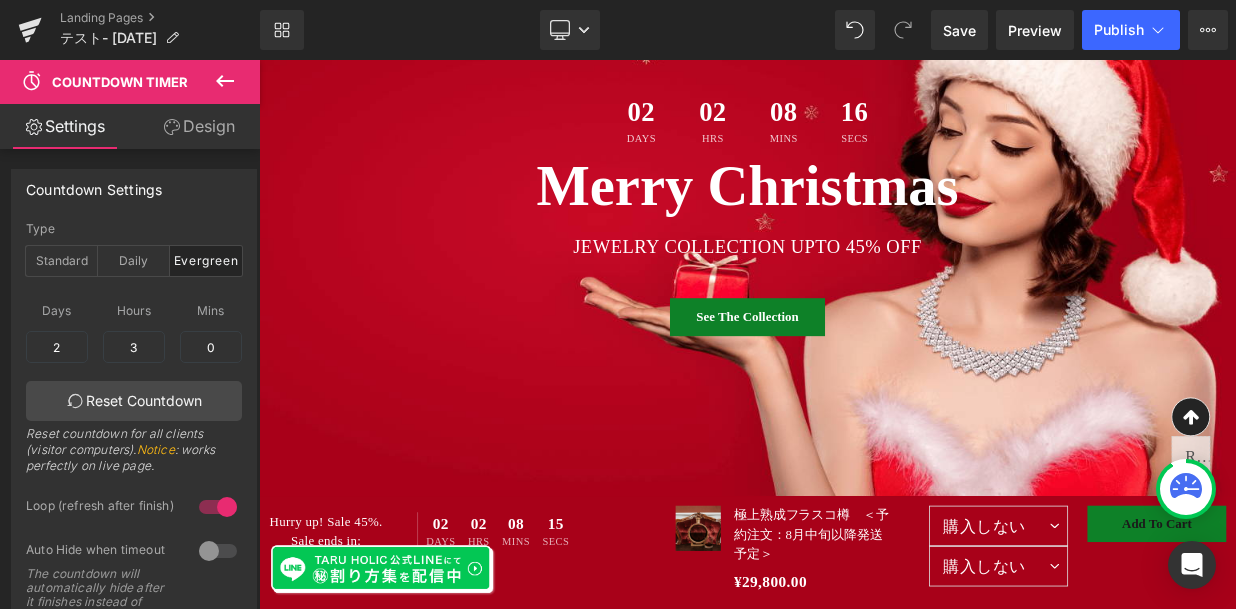 click 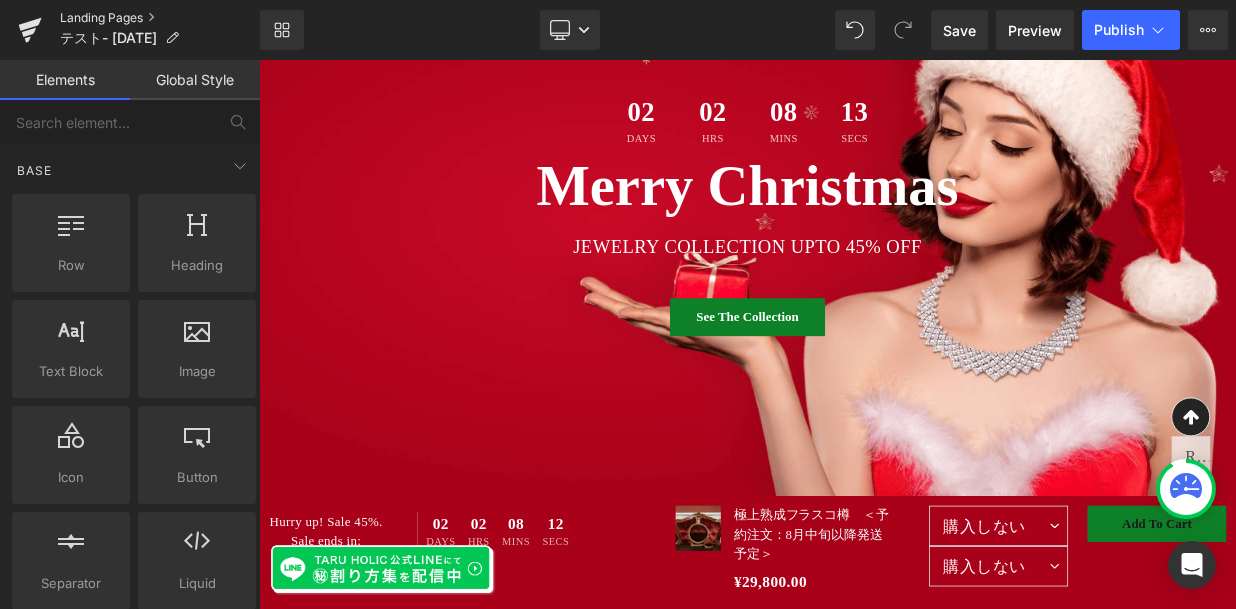 click on "Landing Pages" at bounding box center (160, 18) 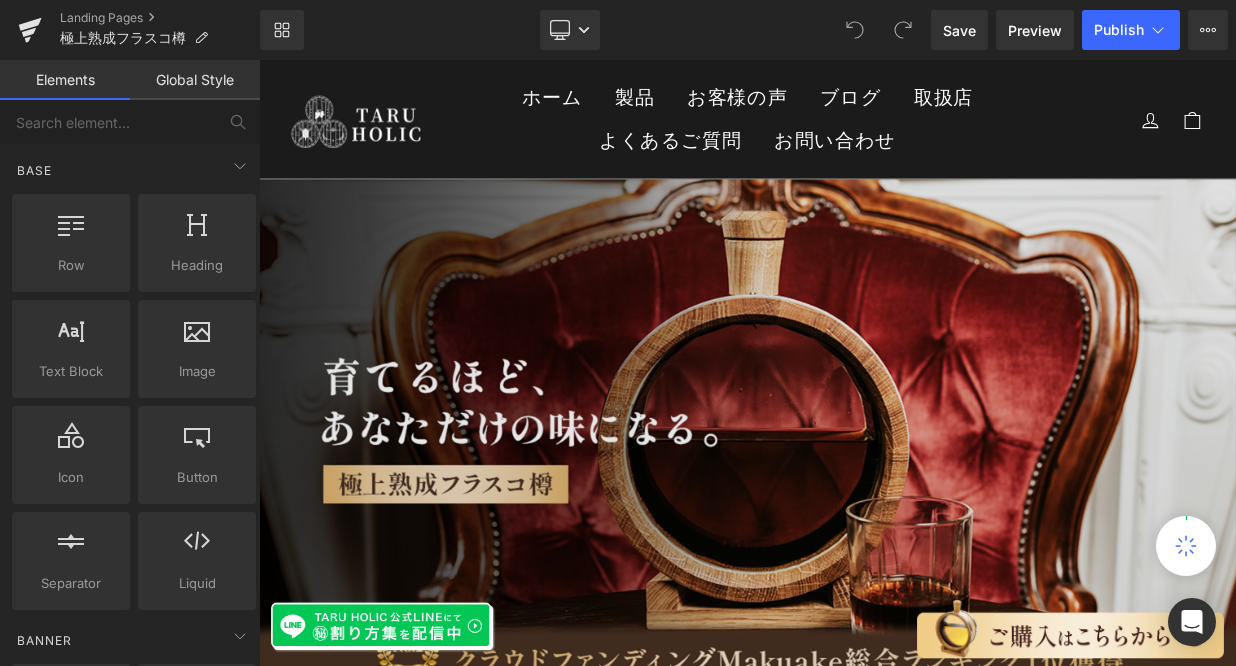 scroll, scrollTop: 232, scrollLeft: 0, axis: vertical 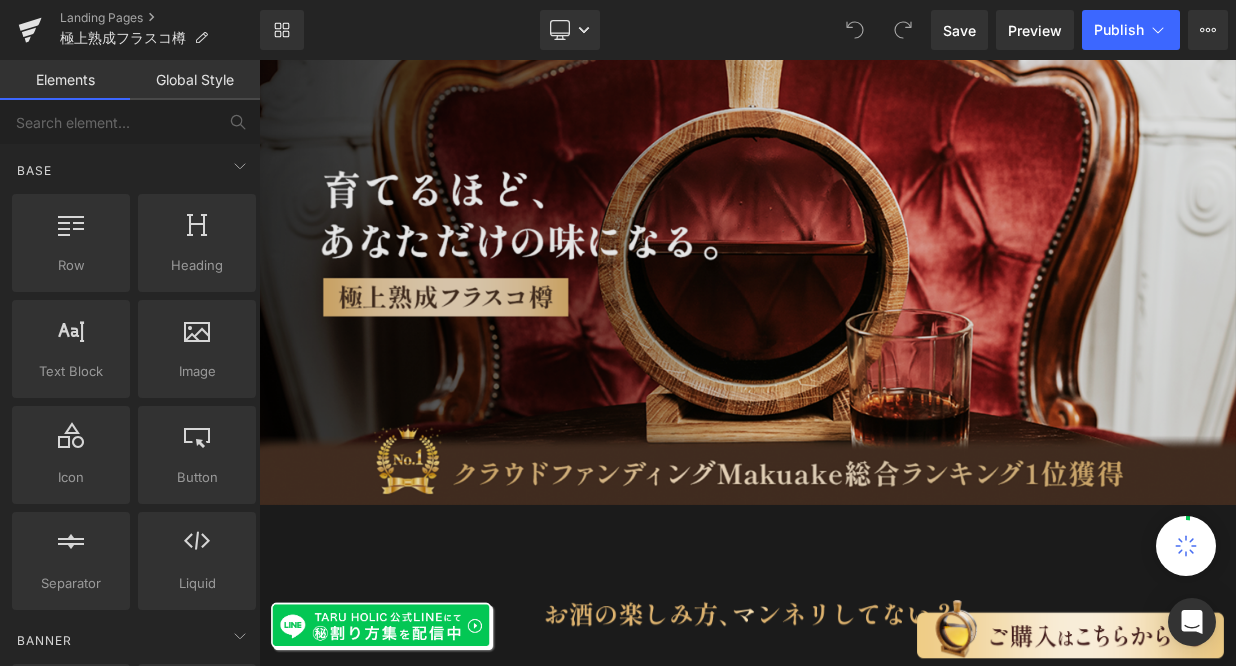 click at bounding box center (864, 293) 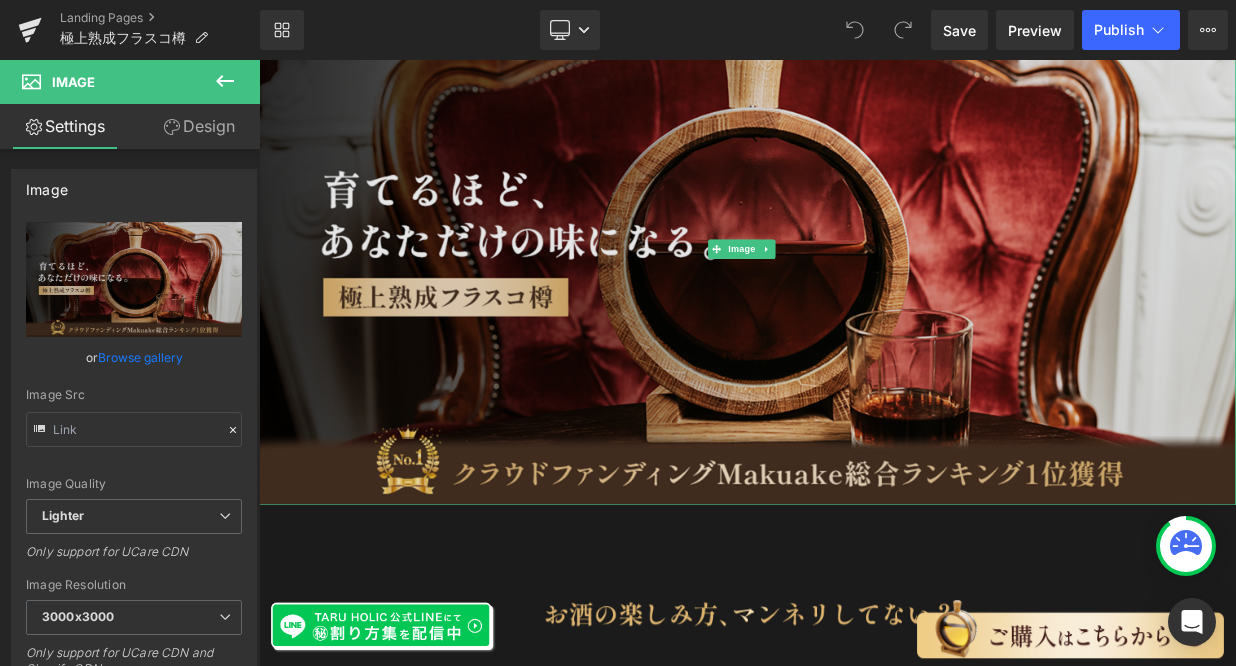 click at bounding box center (864, 293) 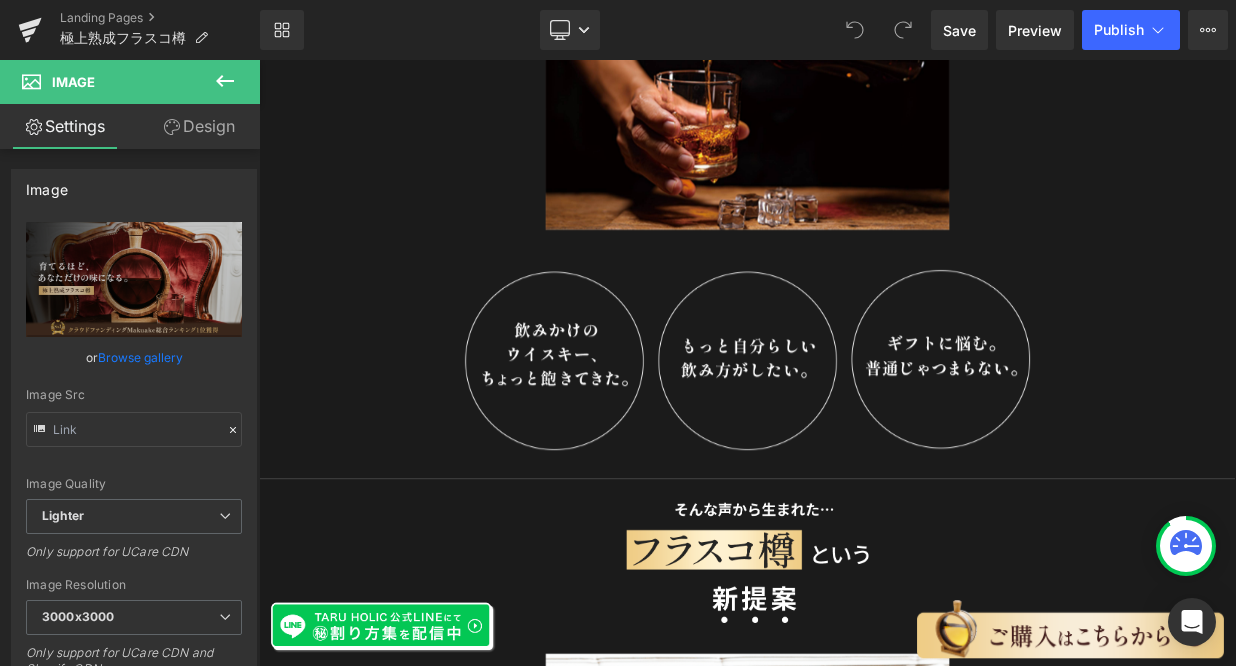 scroll, scrollTop: 1204, scrollLeft: 0, axis: vertical 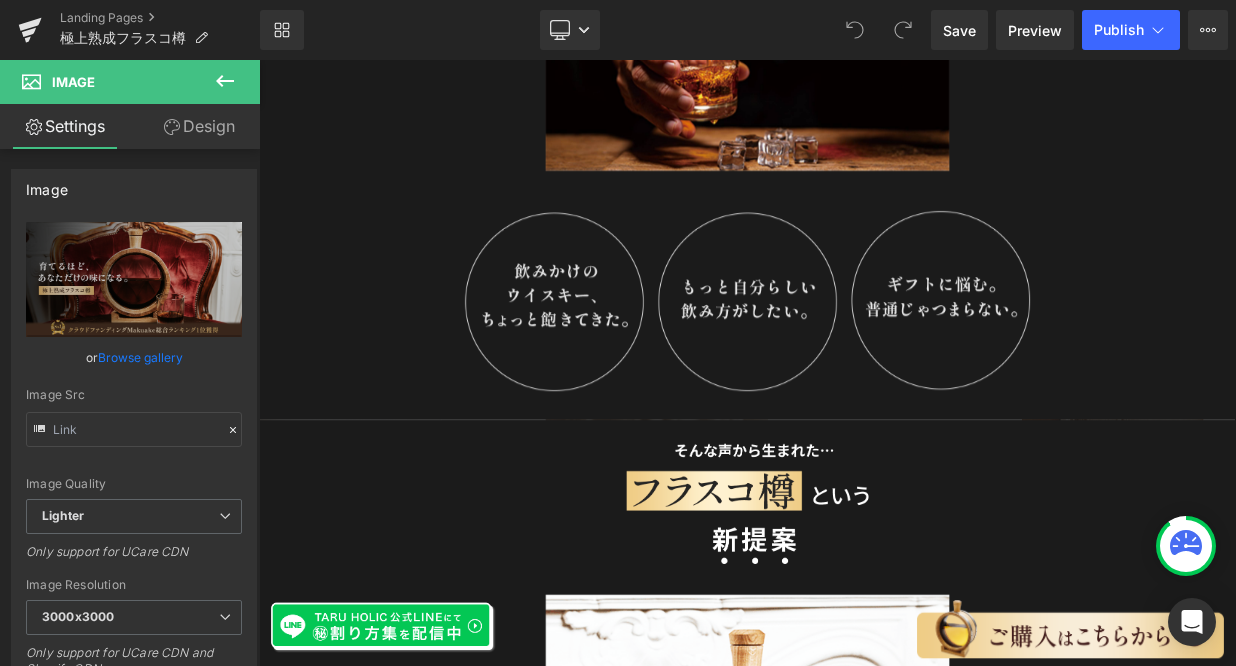 click on "Image" at bounding box center (864, 358) 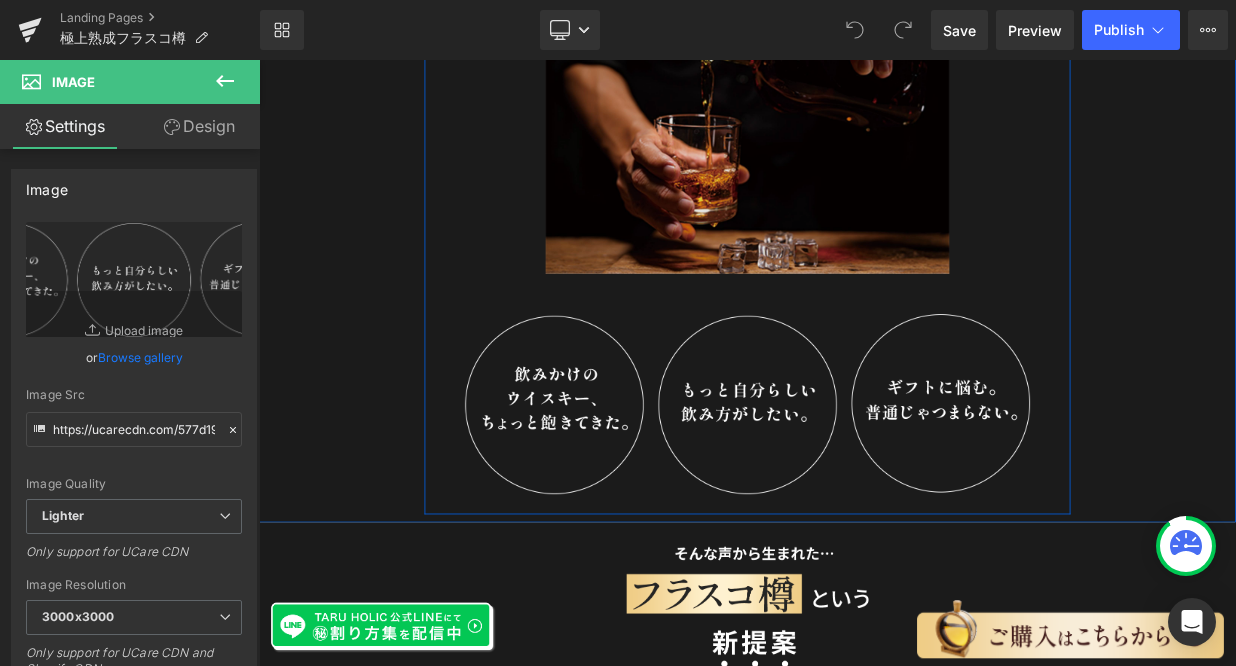 scroll, scrollTop: 1068, scrollLeft: 0, axis: vertical 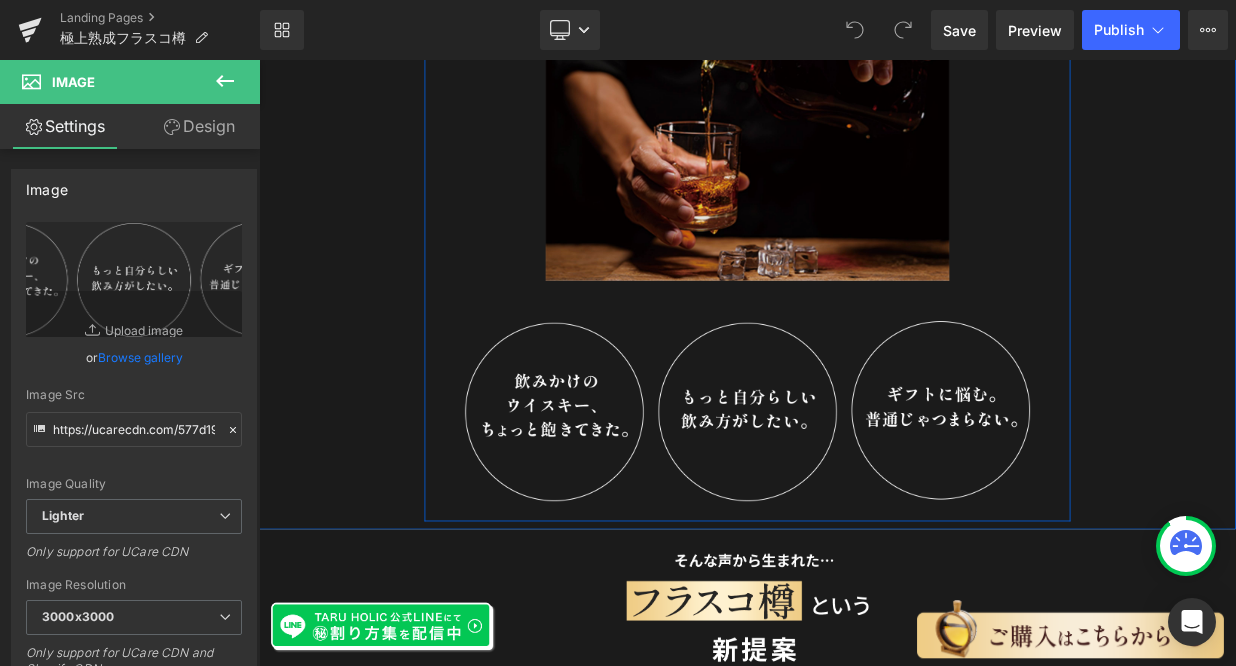 click at bounding box center [864, 169] 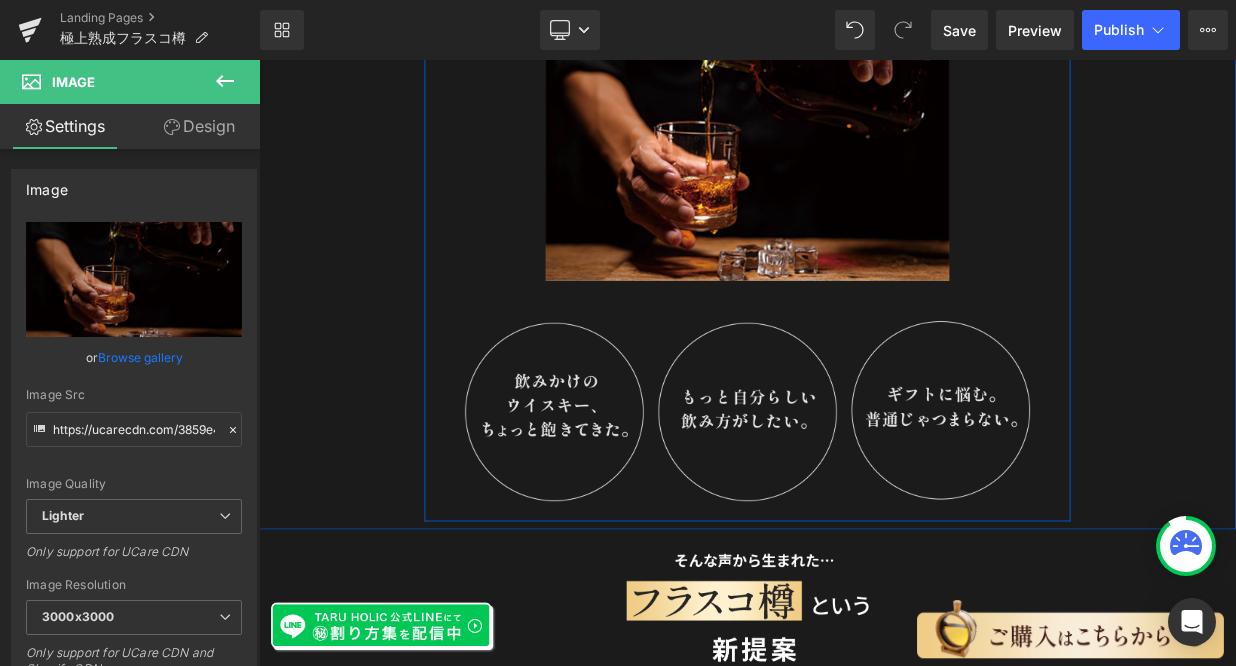click on "Image" at bounding box center (864, 494) 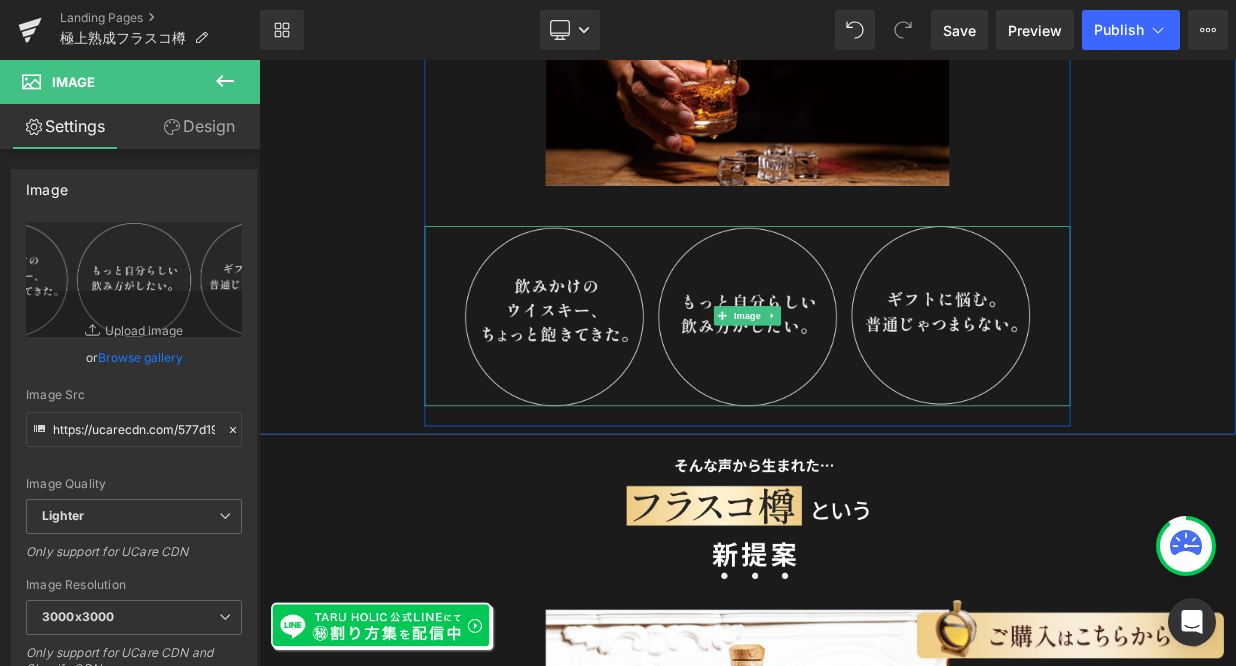 scroll, scrollTop: 1256, scrollLeft: 0, axis: vertical 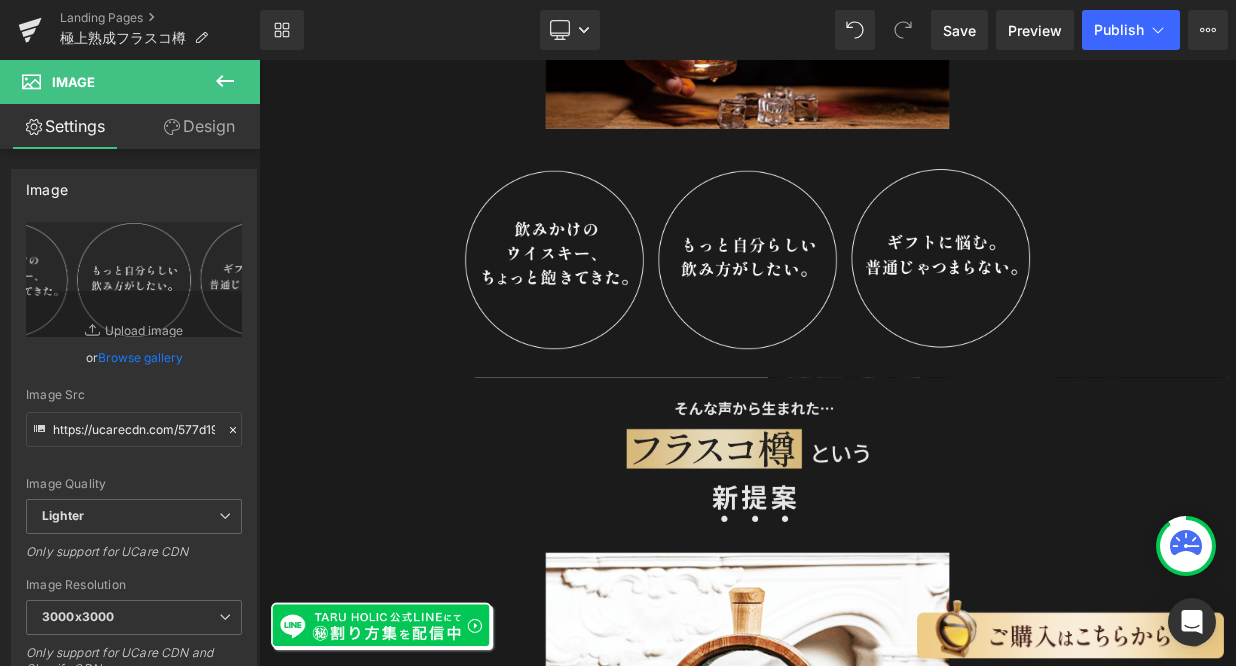 click at bounding box center [864, 557] 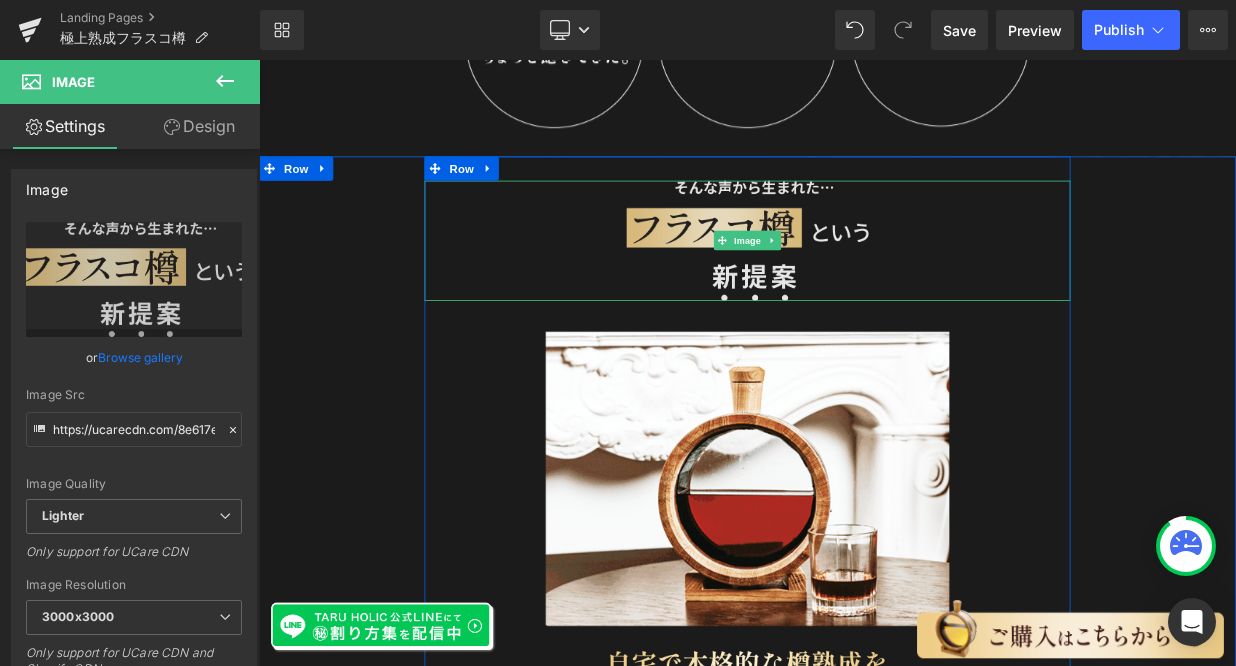 scroll, scrollTop: 1608, scrollLeft: 0, axis: vertical 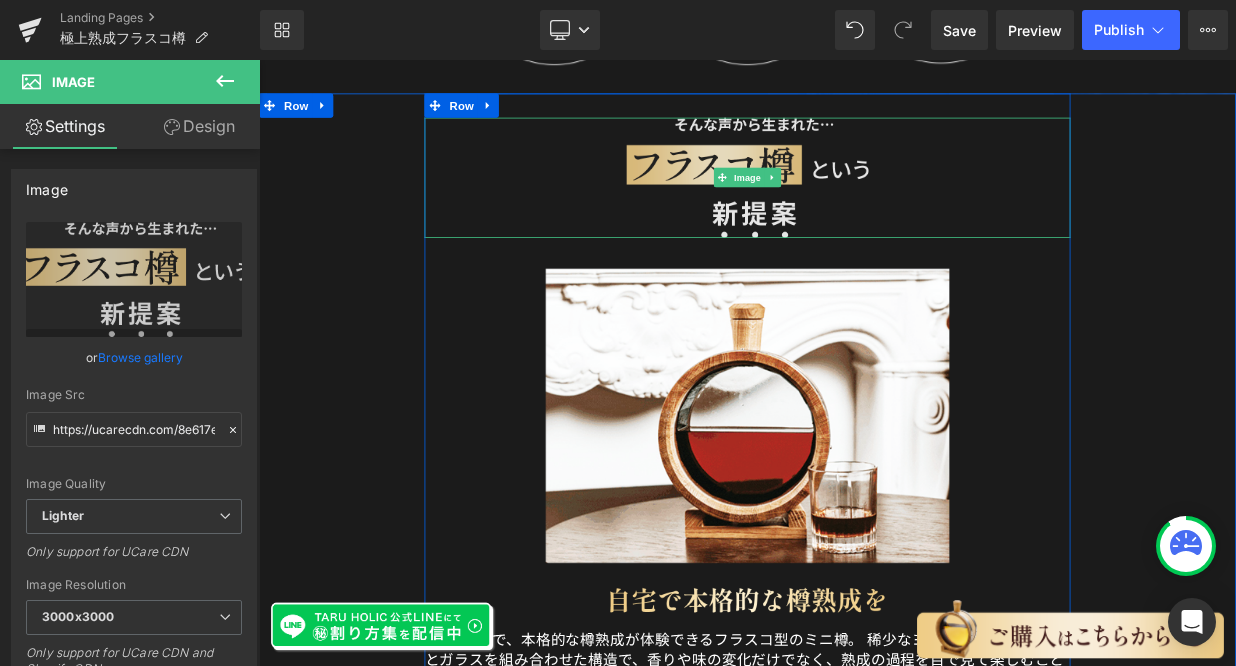 click at bounding box center (864, 500) 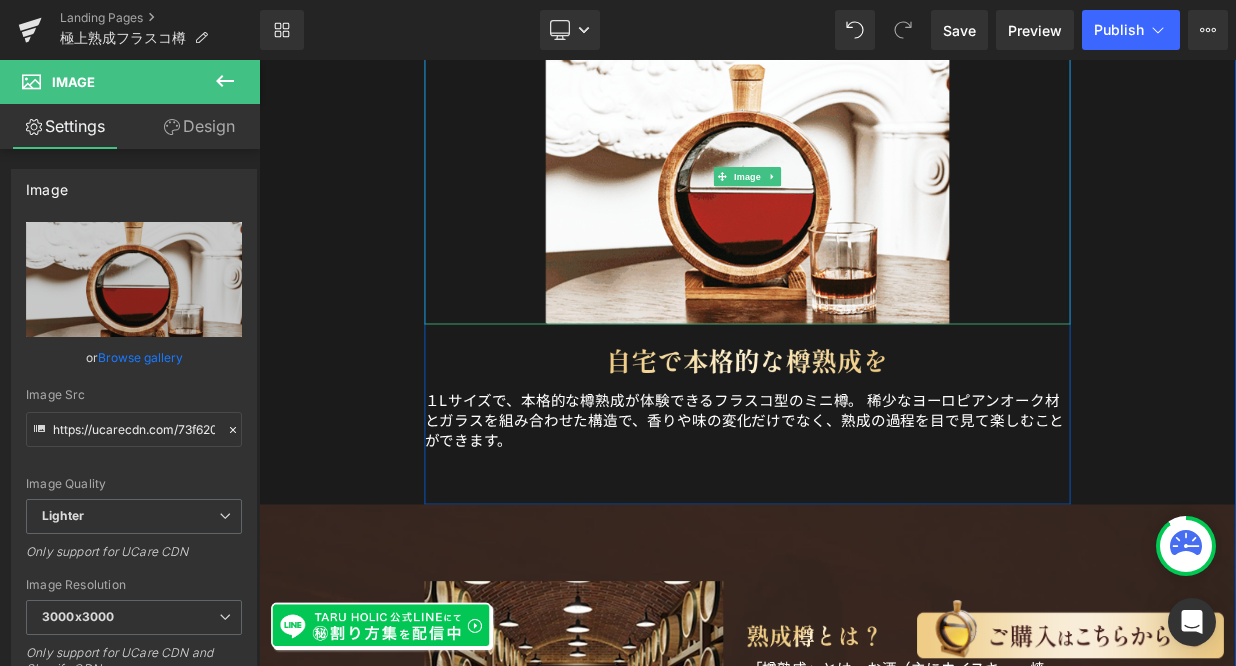 scroll, scrollTop: 1916, scrollLeft: 0, axis: vertical 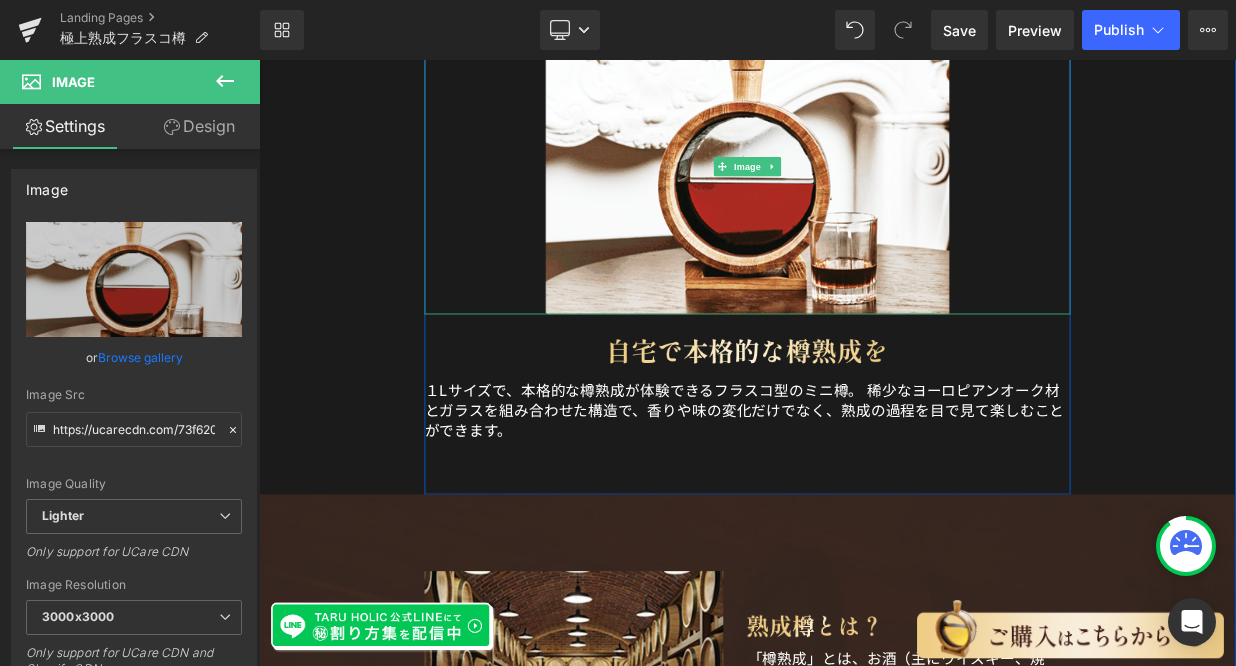 click on "１Lサイズで、本格的な樽熟成が体験できるフラスコ型のミニ樽。 稀少なヨーロピアンオーク材とガラスを組み合わせた構造で、香りや味の変化だけでなく、熟成の過程を目で見て楽しむことができます。" at bounding box center [864, 494] 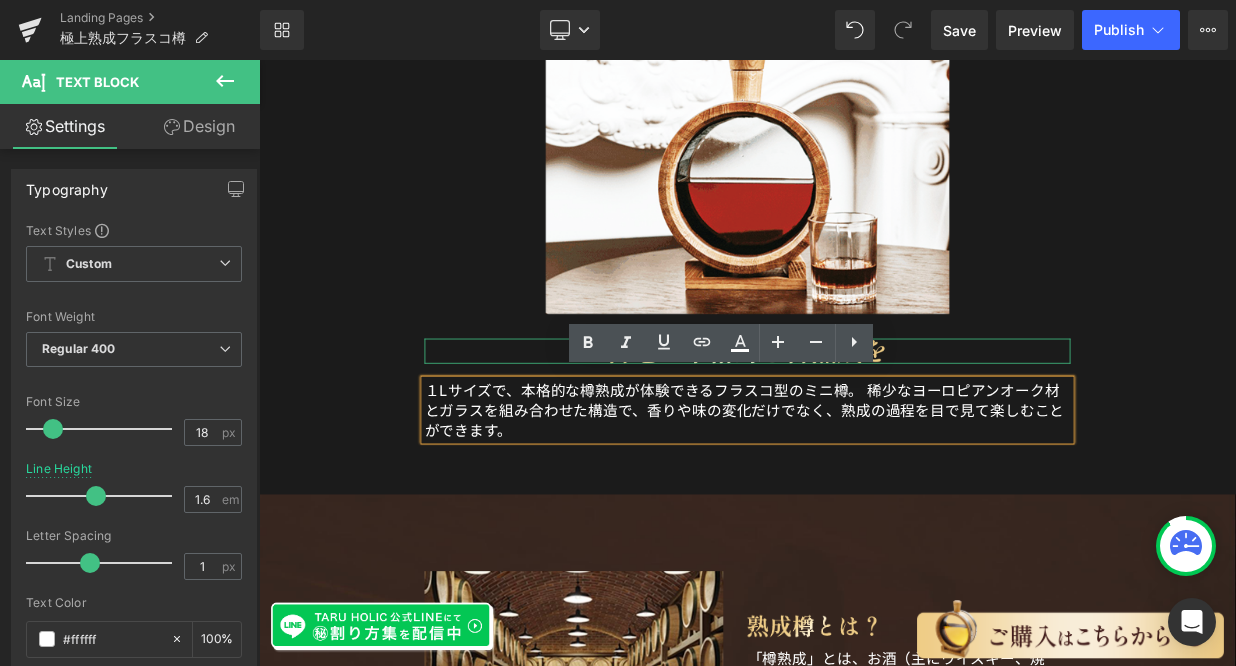 click at bounding box center [864, 420] 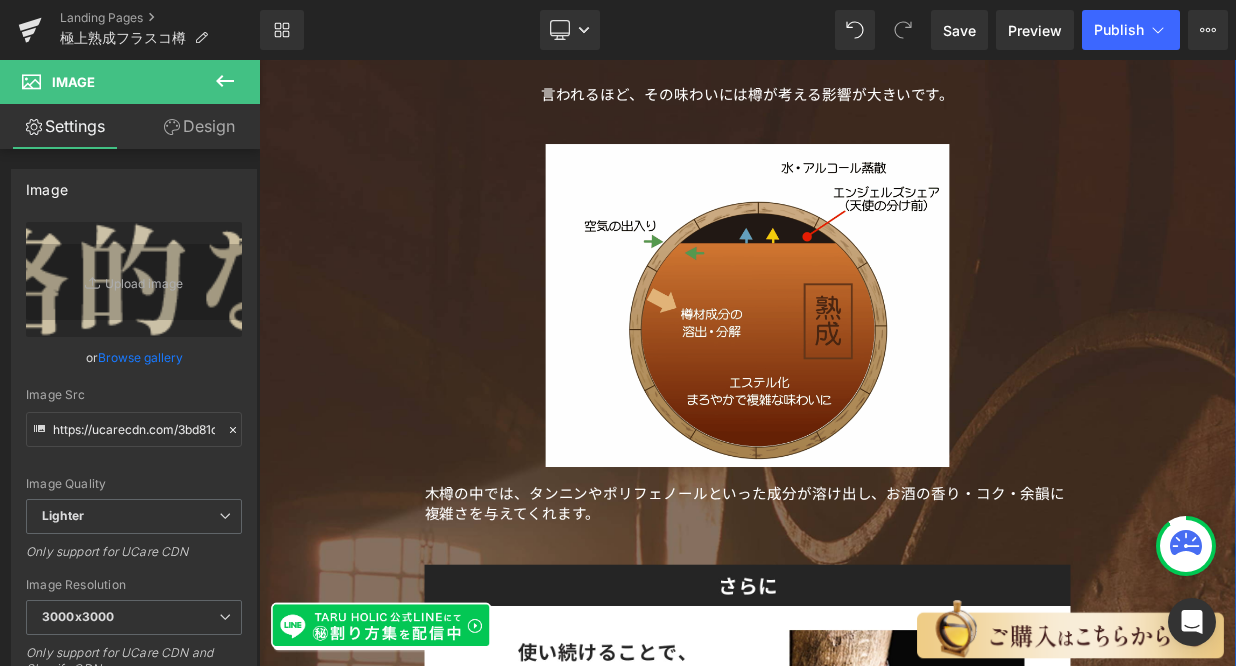 scroll, scrollTop: 2984, scrollLeft: 0, axis: vertical 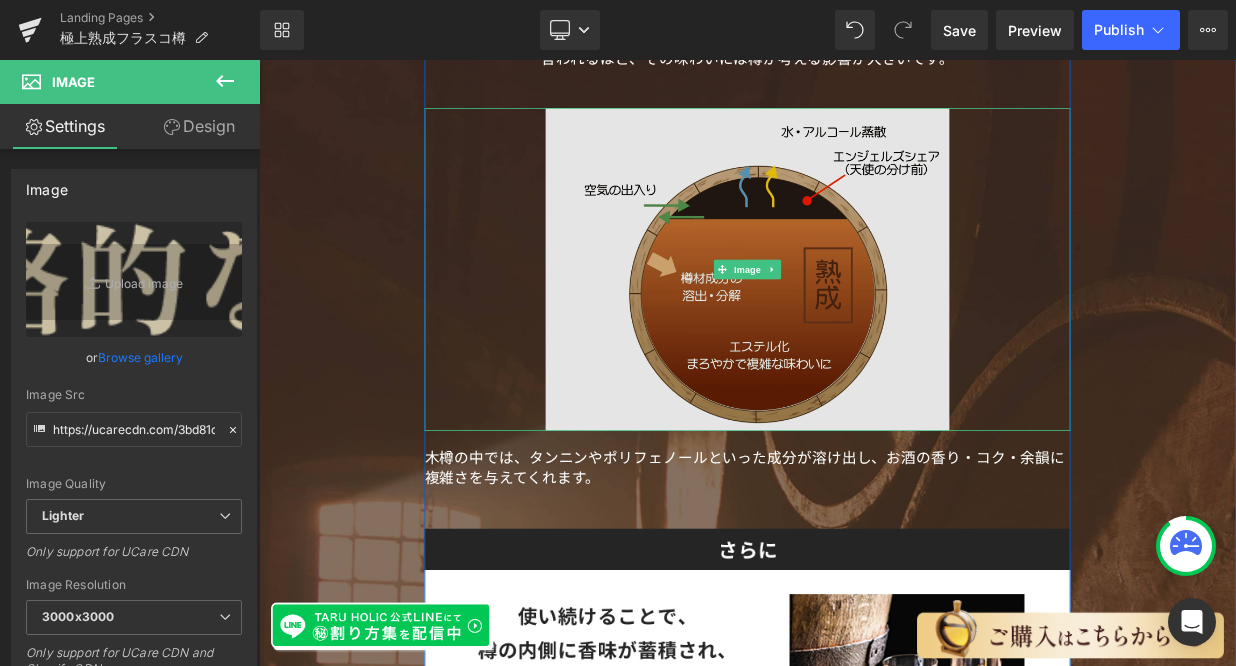 click at bounding box center [864, 319] 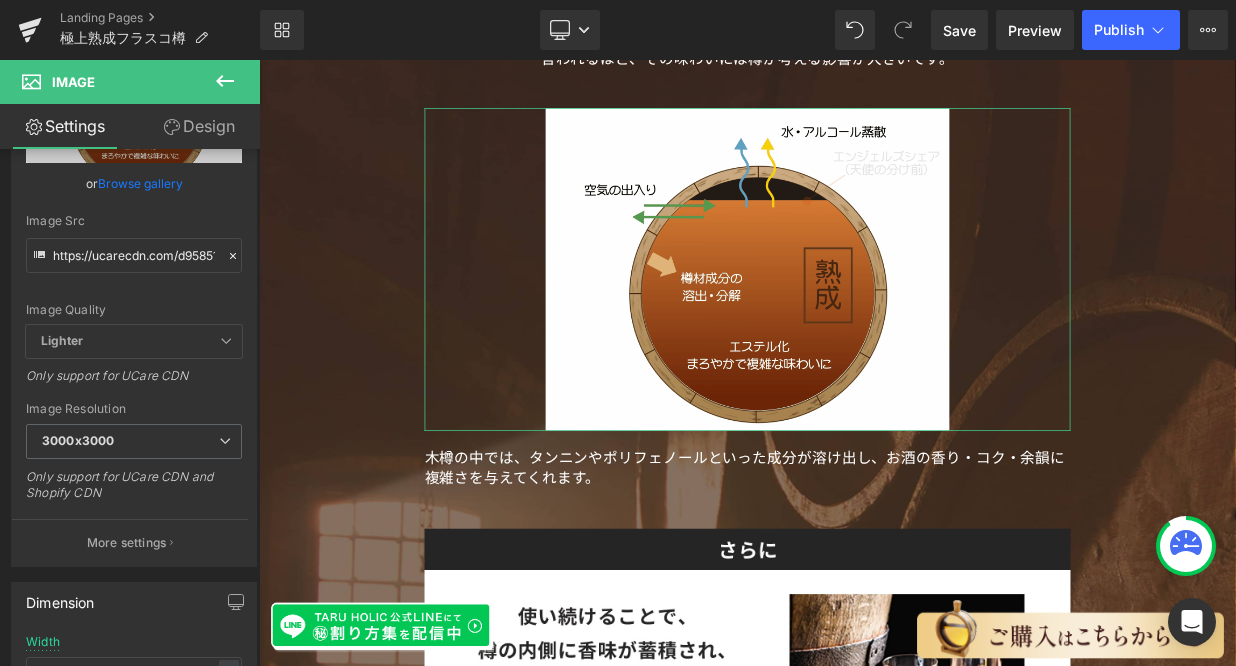 scroll, scrollTop: 176, scrollLeft: 0, axis: vertical 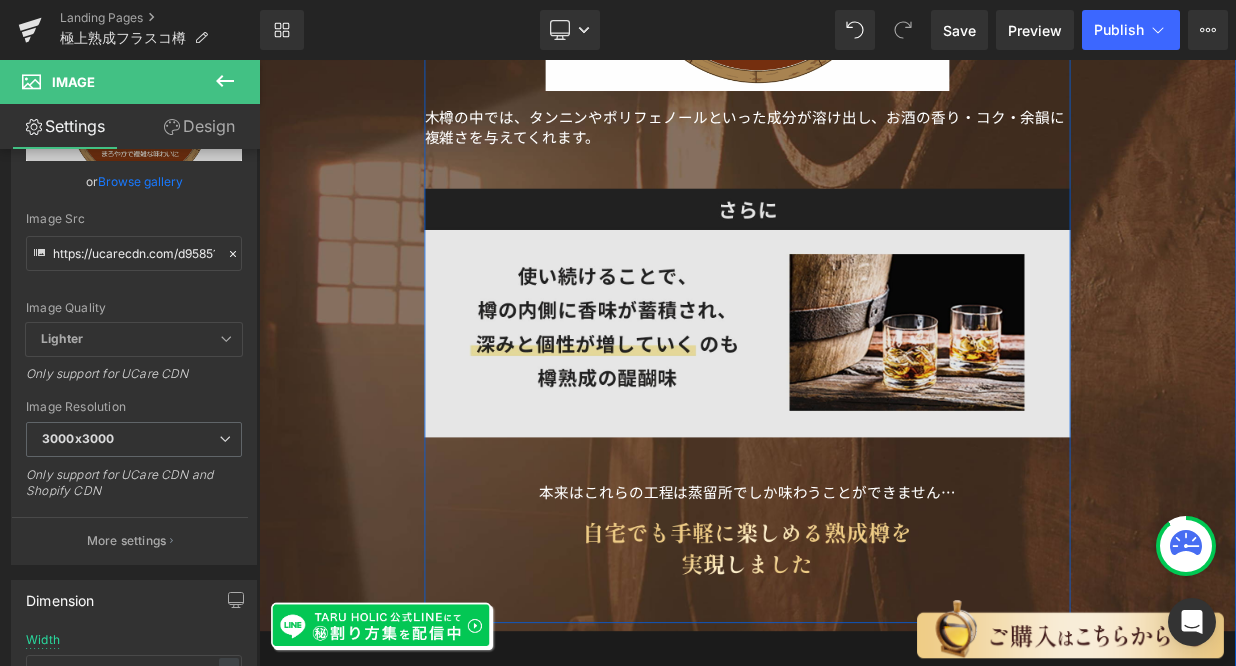click at bounding box center (864, 374) 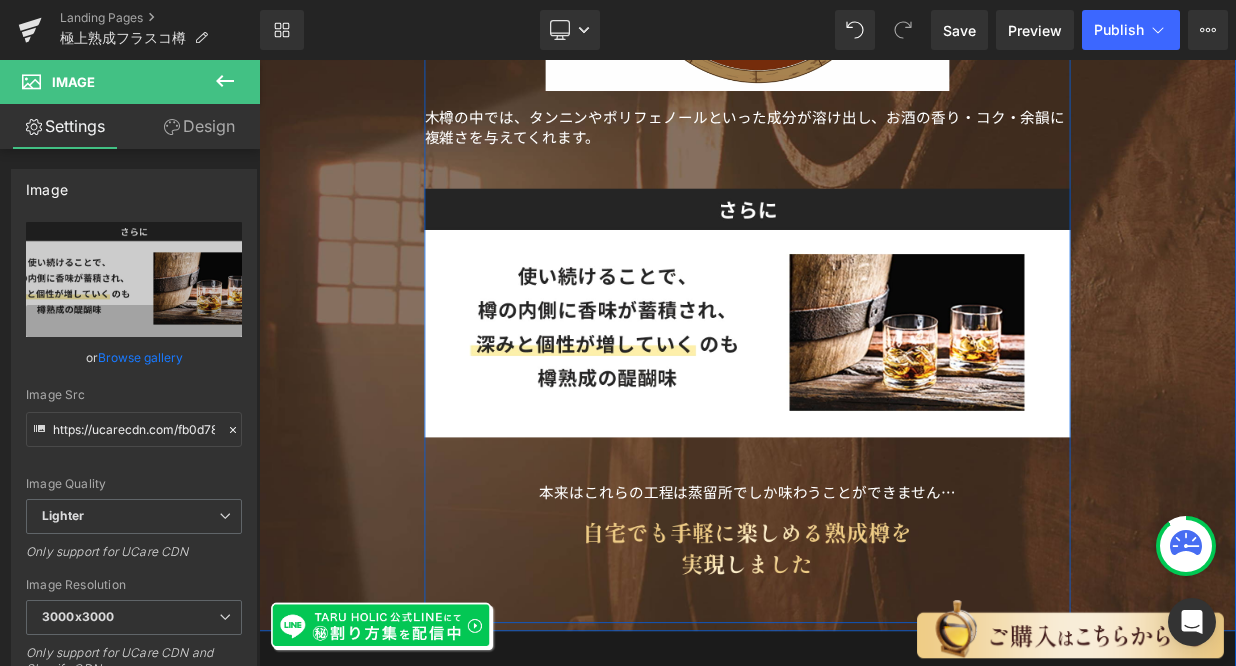 click on "Image         言われるほど、その味わいには樽が考える影響が大きいです。 Text Block         Image         木樽の中では、タンニンやポリフェノールといった成分が溶け出し、お酒の香り・コク・余韻に複雑さを与えてくれます。 Text Block         Image         Image         本来はこれらの工程は蒸留所でしか味わうことができません… Text Block         Image         Image" at bounding box center [864, 100] 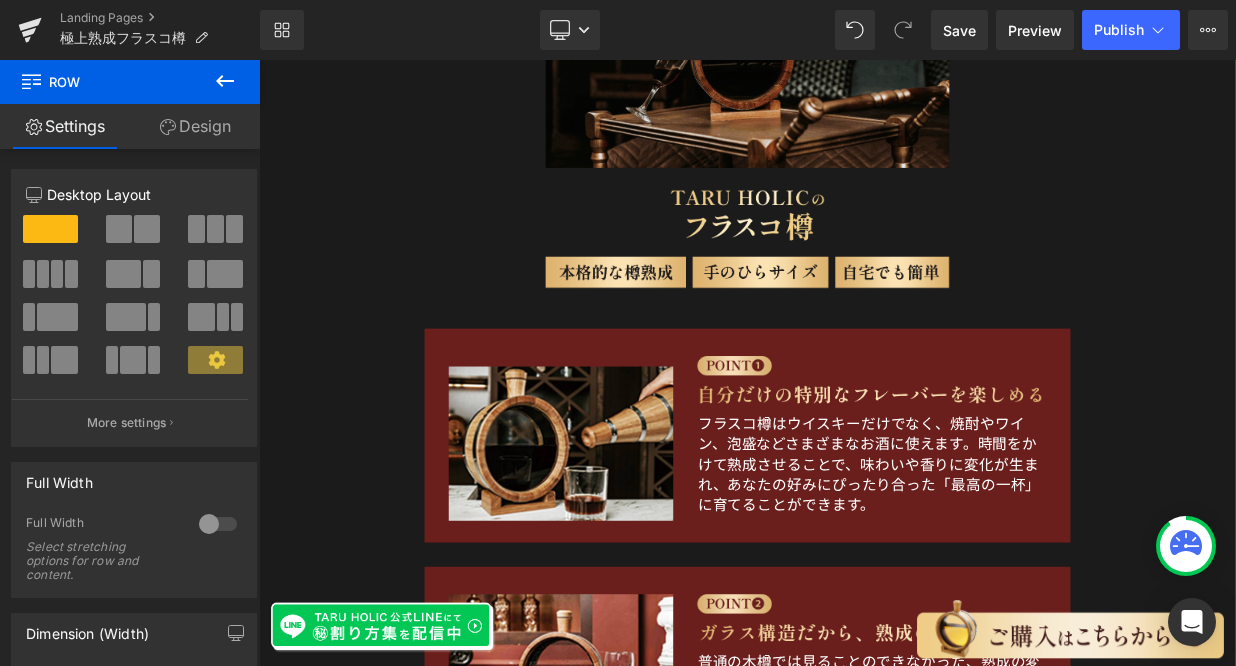 scroll, scrollTop: 4344, scrollLeft: 0, axis: vertical 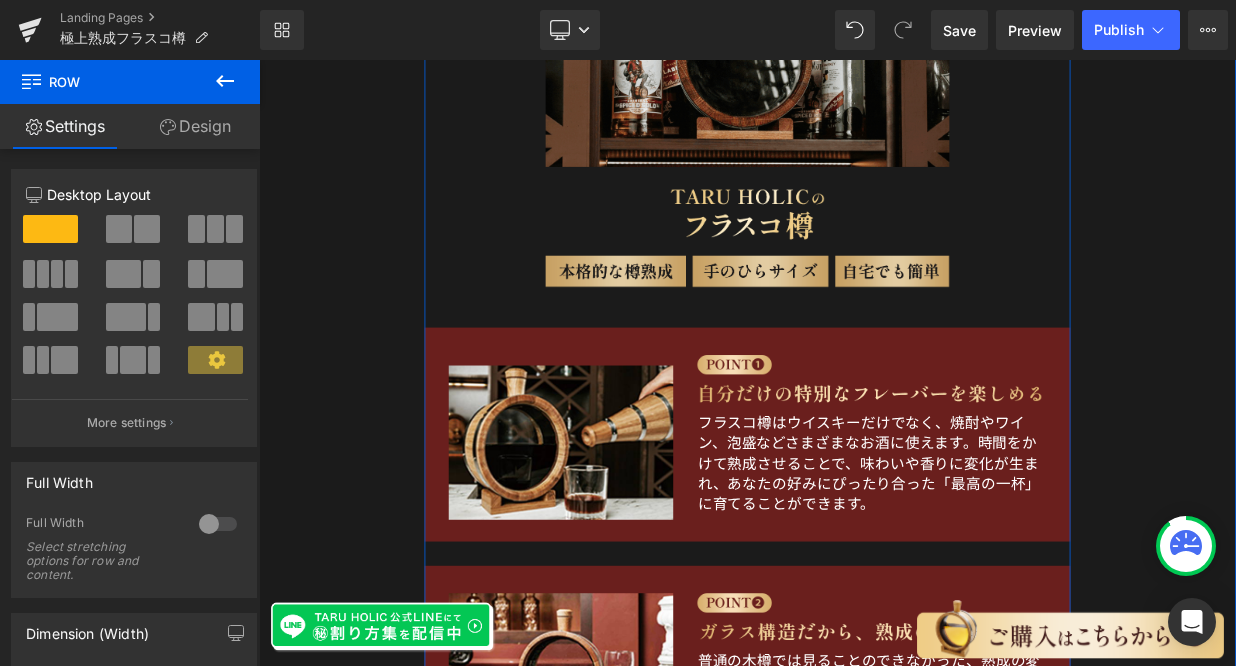 click at bounding box center [864, 322] 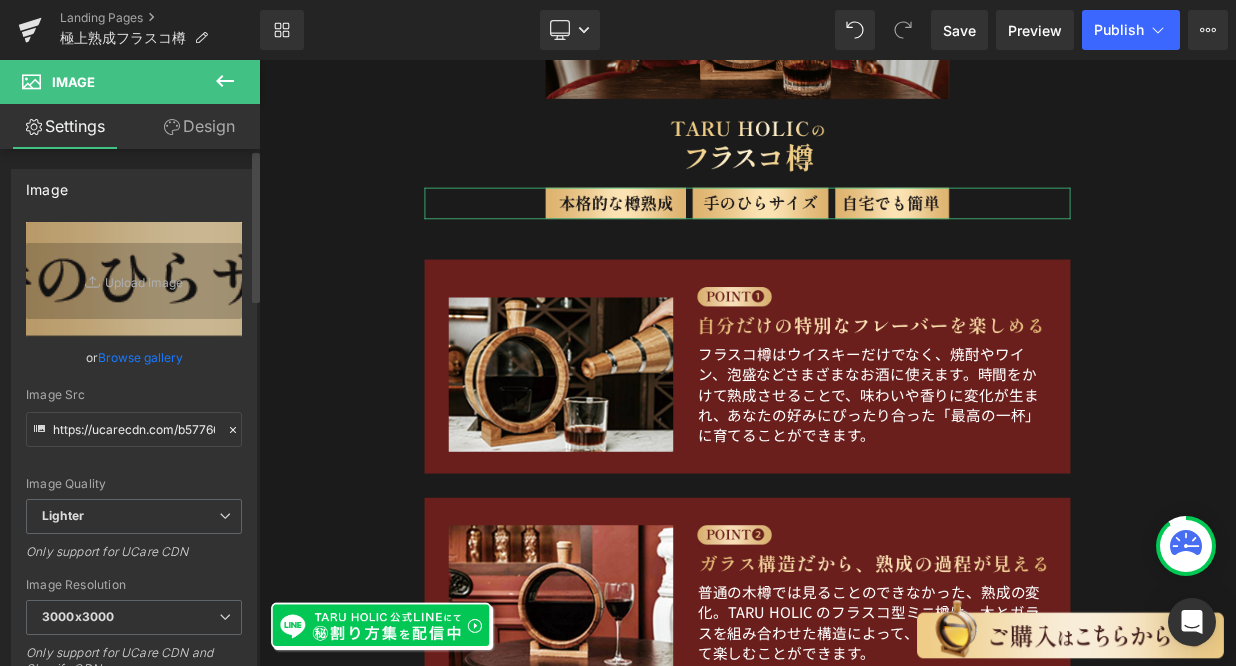 scroll, scrollTop: 4432, scrollLeft: 0, axis: vertical 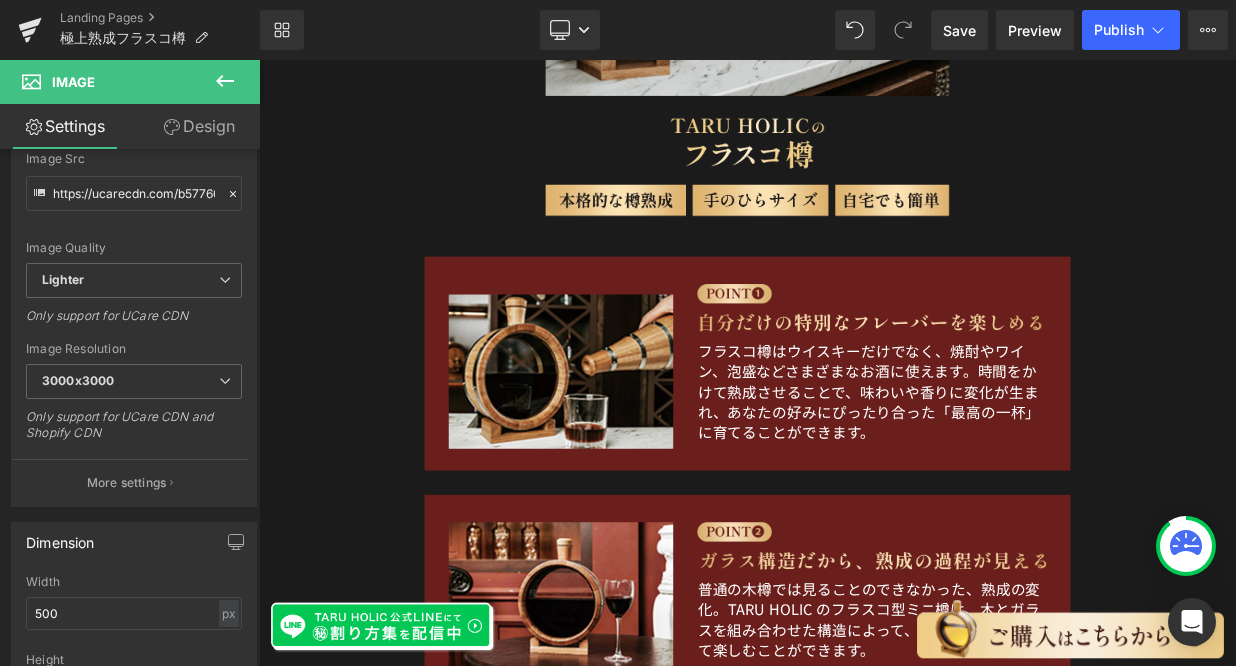 click on "フラスコ樽はウイスキーだけでなく、焼酎やワイン、泡盛などさまざまなお酒に使えます。時間をかけて熟成させることで、味わいや香りに変​​化が生まれ、あなたの好みにぴったり合った「最高の一杯」に育てることができます。" at bounding box center [1014, 470] 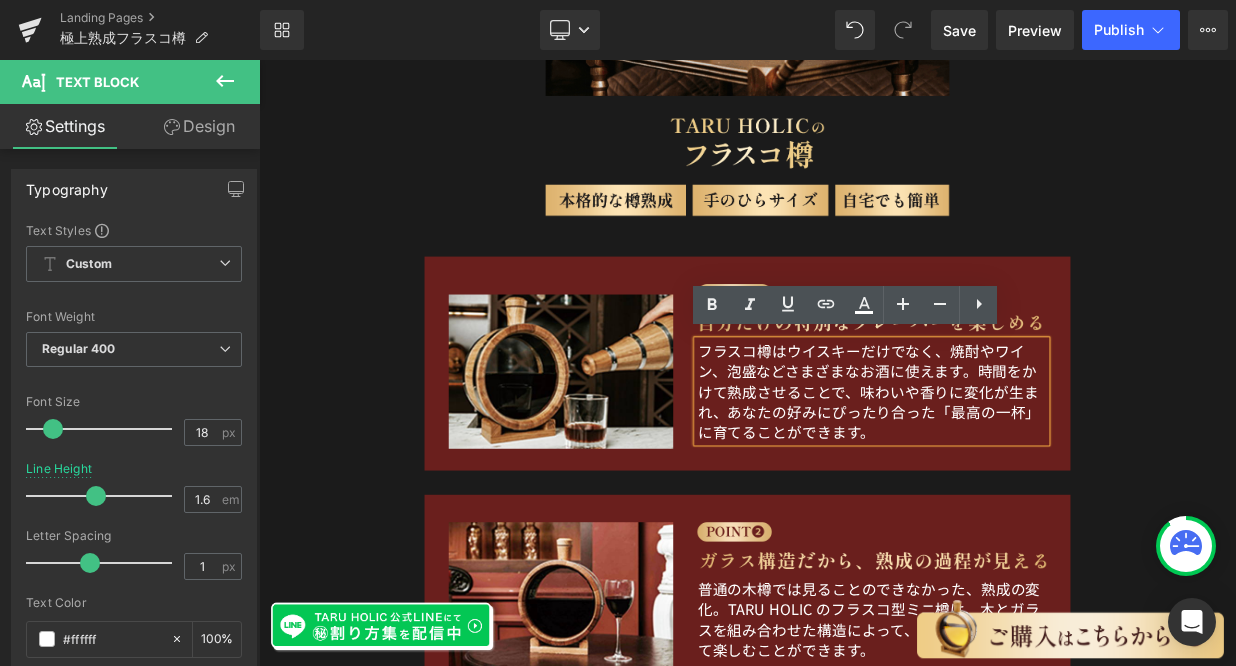 click on "Image         Image         Image         Image         フラスコ樽はウイスキーだけでなく、焼酎やワイン、泡盛などさまざまなお酒に使えます。時間をかけて熟成させることで、味わいや香りに変​​化が生まれ、あなたの好みにぴったり合った「最高の一杯」に育てることができます。 Text Block         Row" at bounding box center (864, 436) 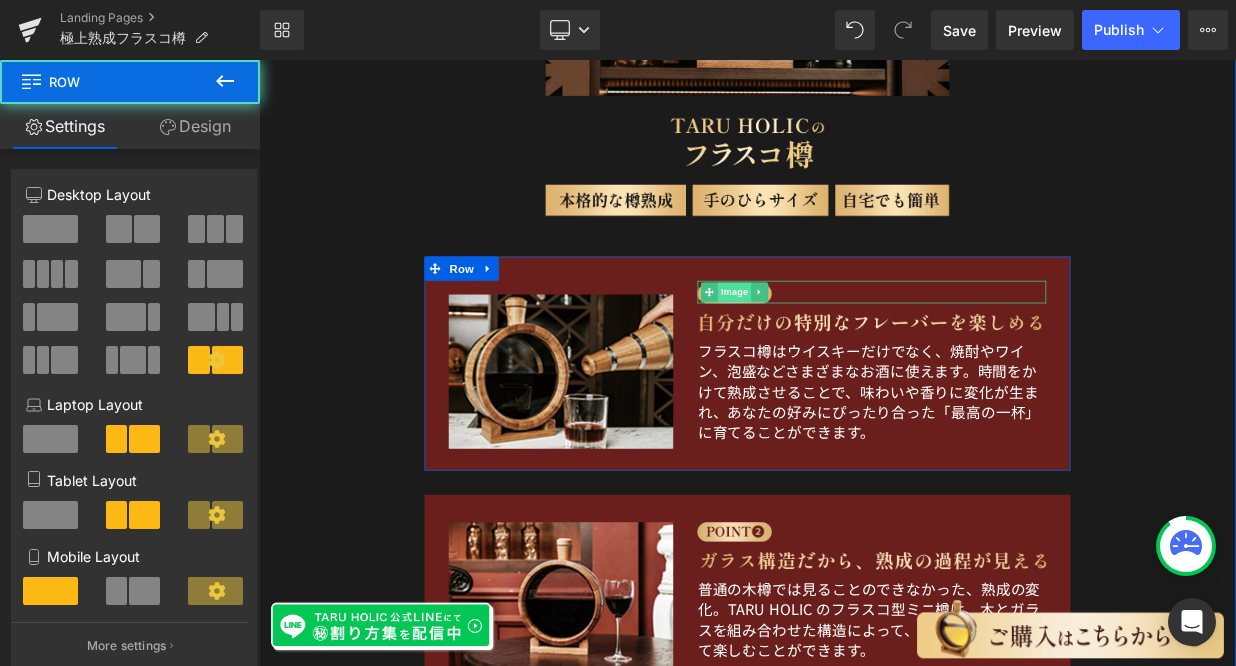 click on "Image" at bounding box center (849, 348) 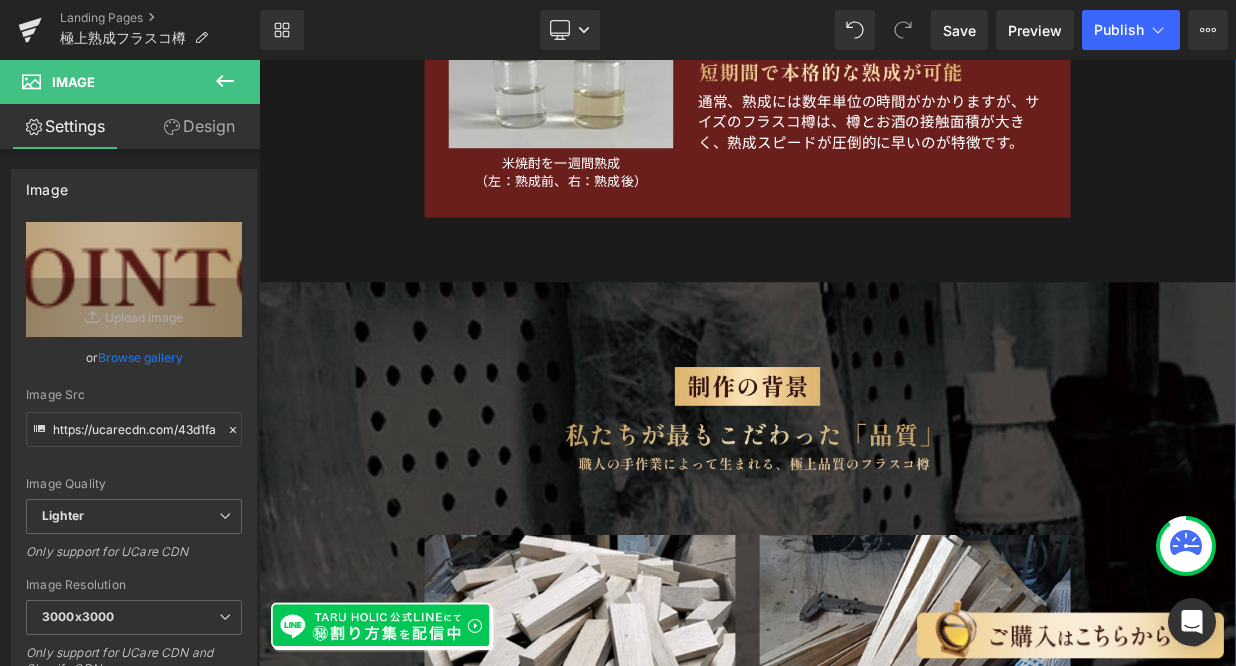 scroll, scrollTop: 5368, scrollLeft: 0, axis: vertical 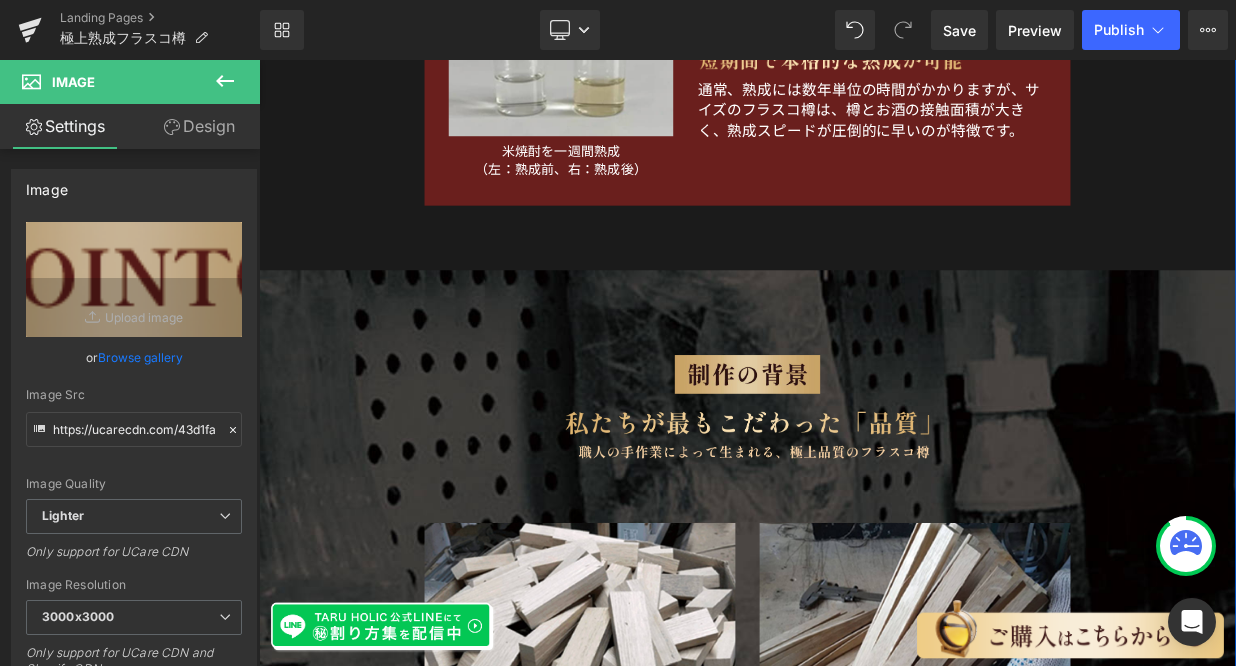 click on "Image" at bounding box center [864, 449] 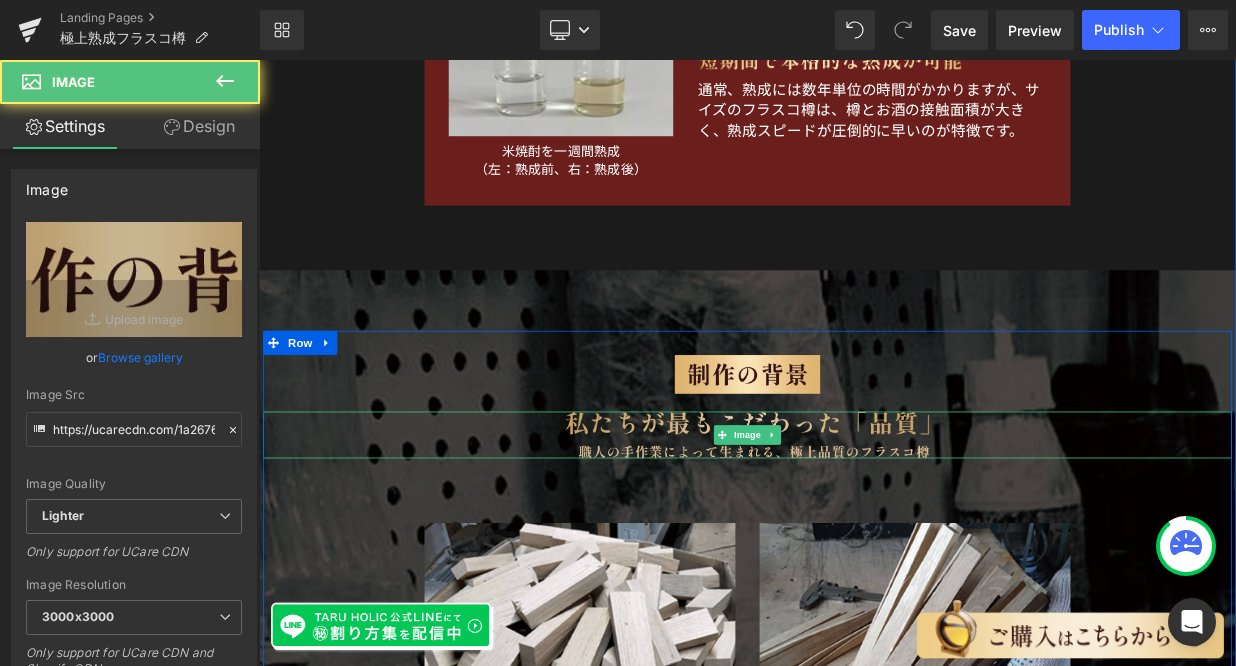 click at bounding box center (864, 524) 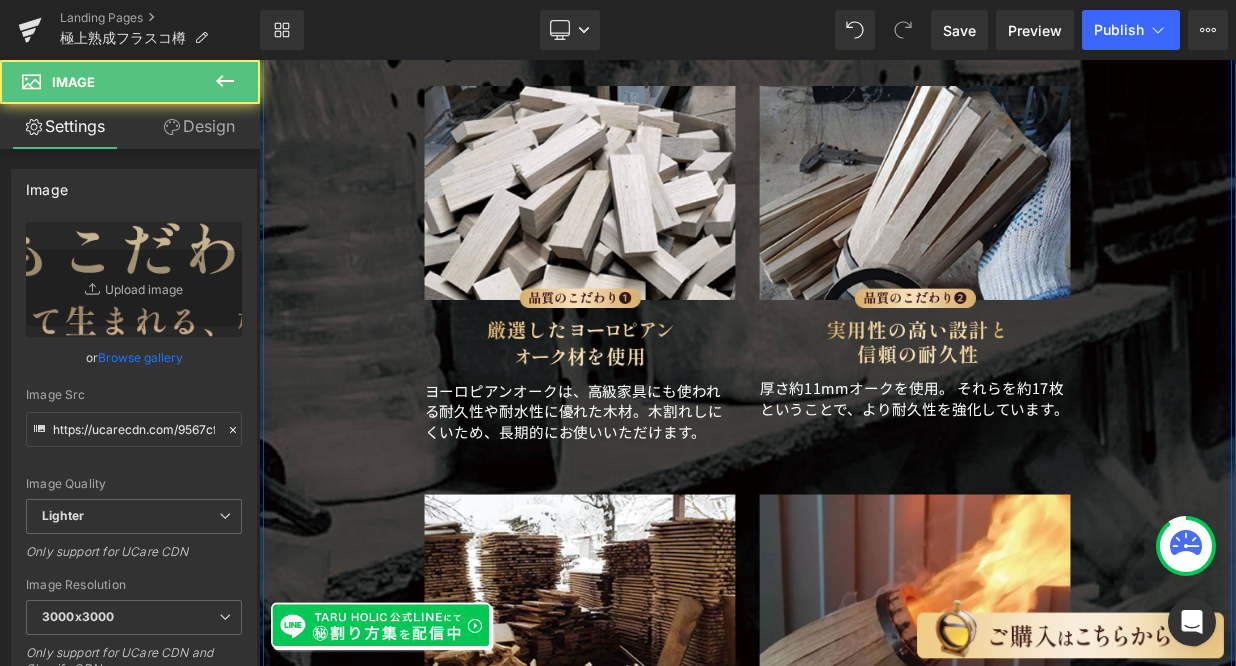 scroll, scrollTop: 5924, scrollLeft: 0, axis: vertical 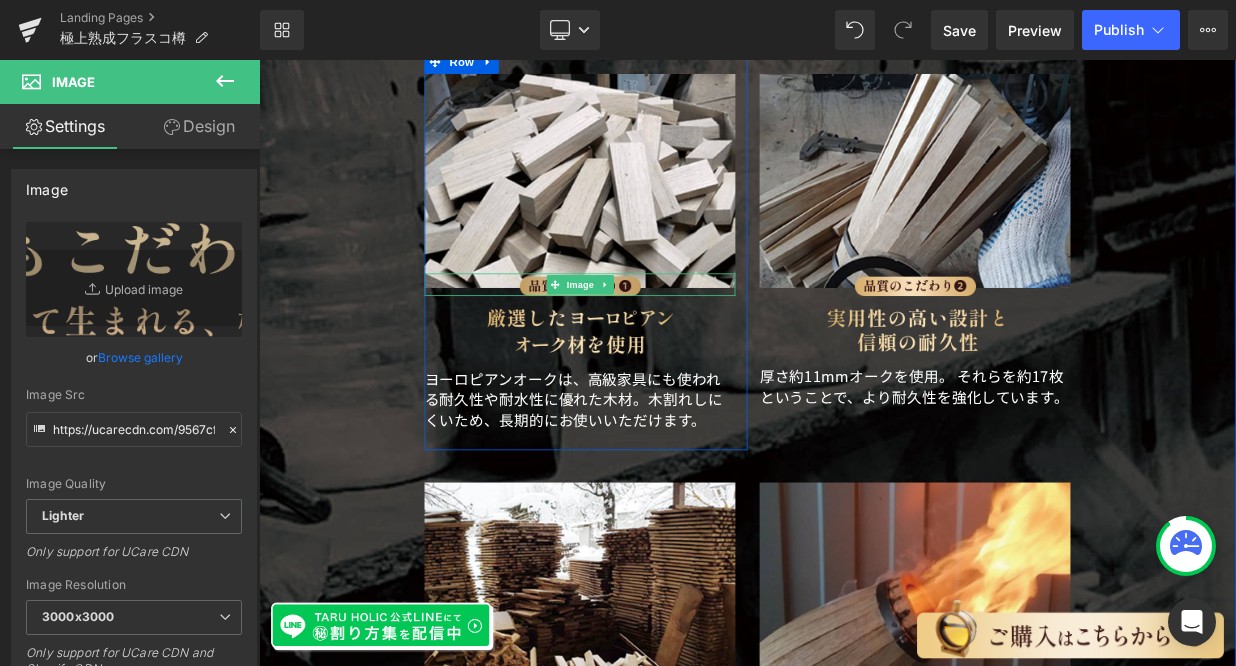 click 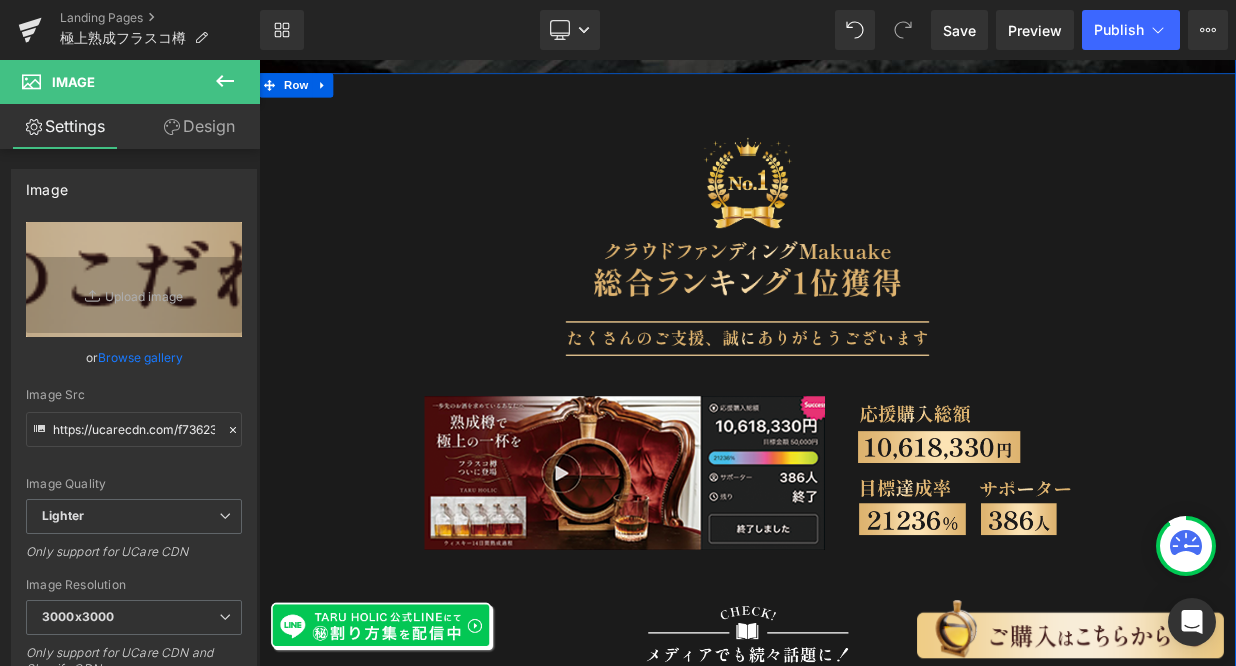 scroll, scrollTop: 7456, scrollLeft: 0, axis: vertical 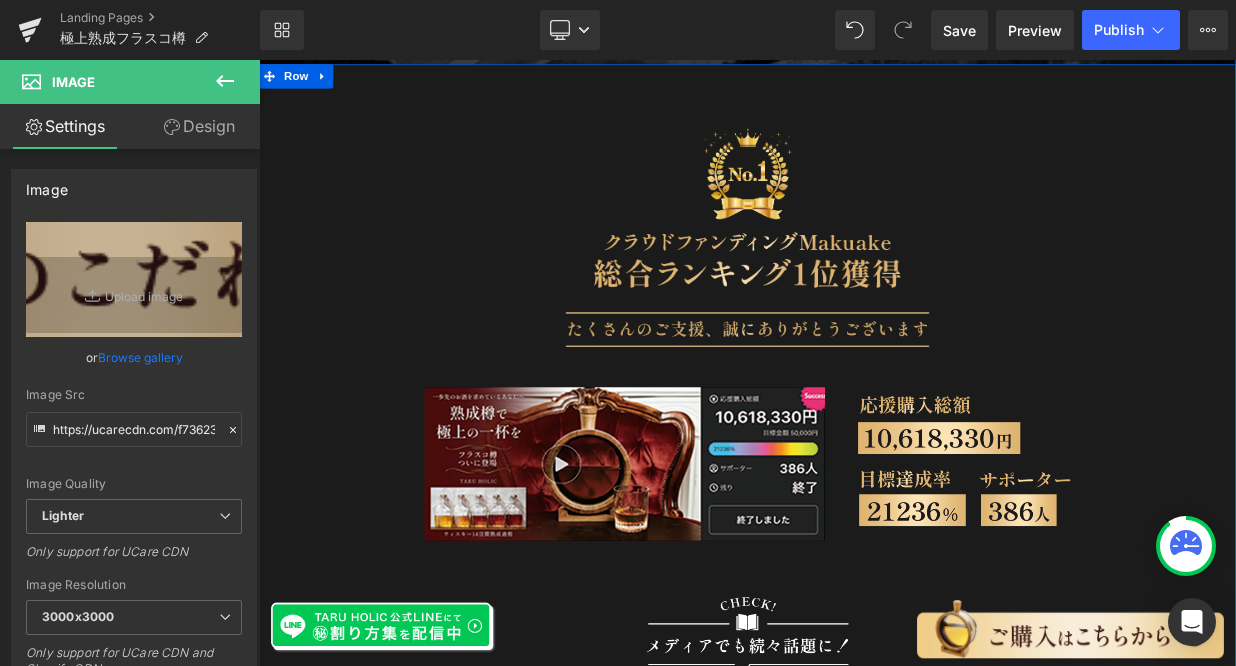 click at bounding box center (864, 393) 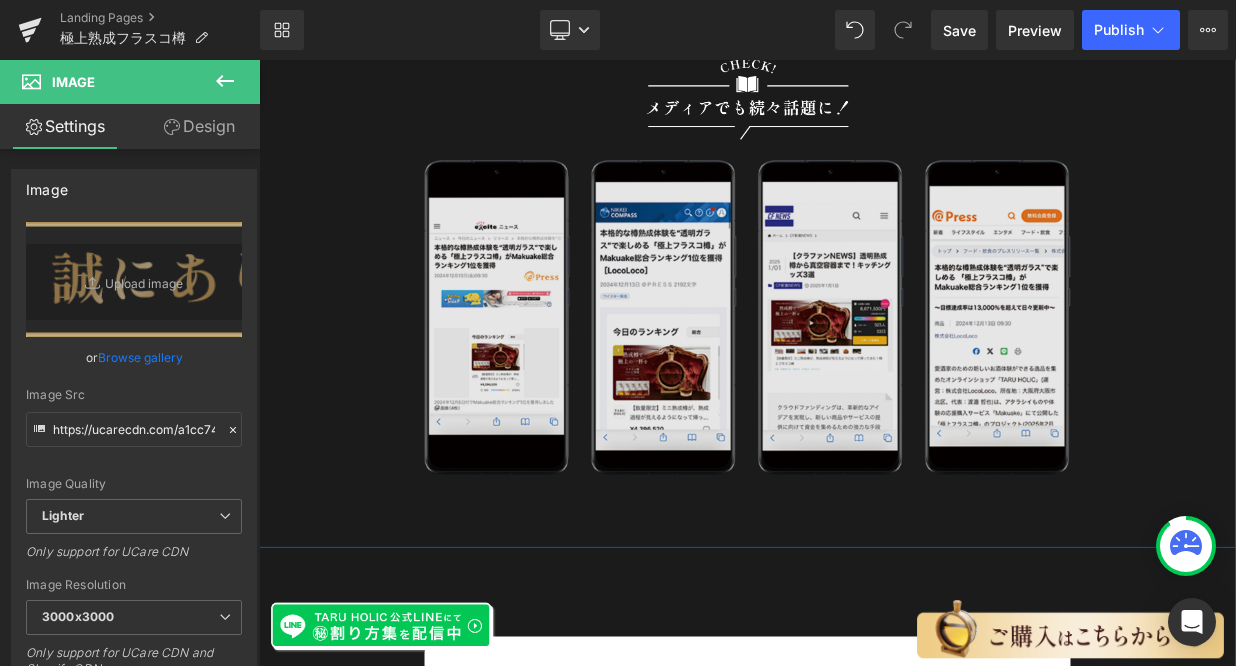scroll, scrollTop: 8120, scrollLeft: 0, axis: vertical 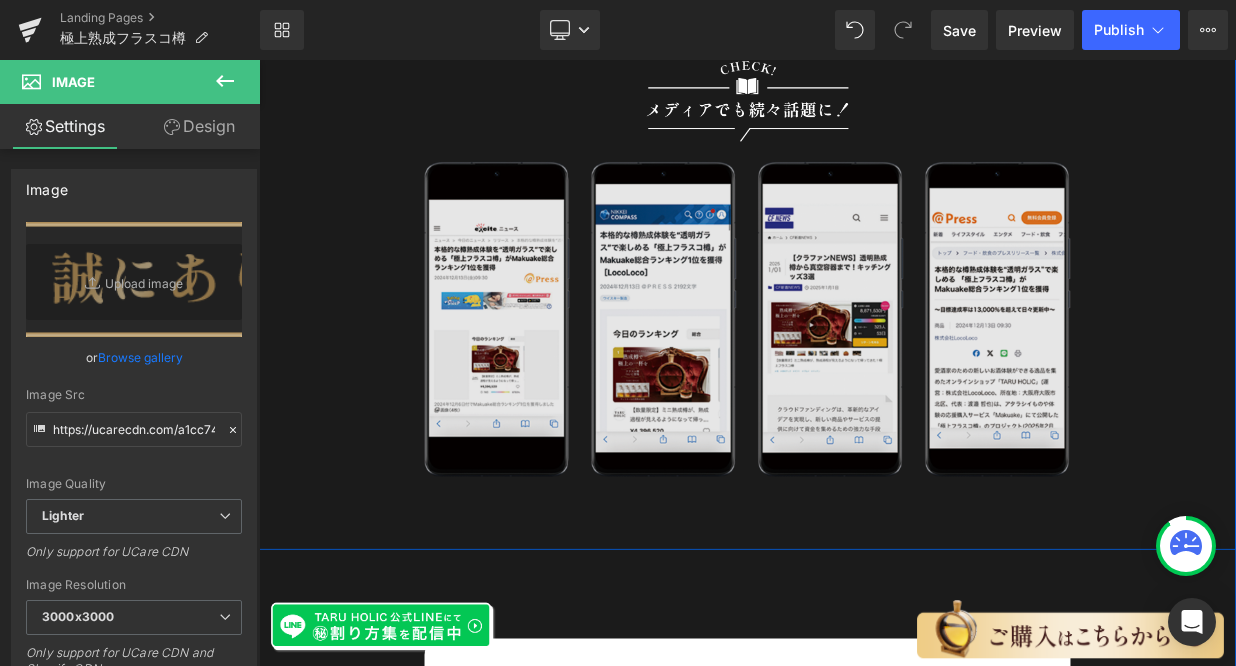 click at bounding box center (864, 380) 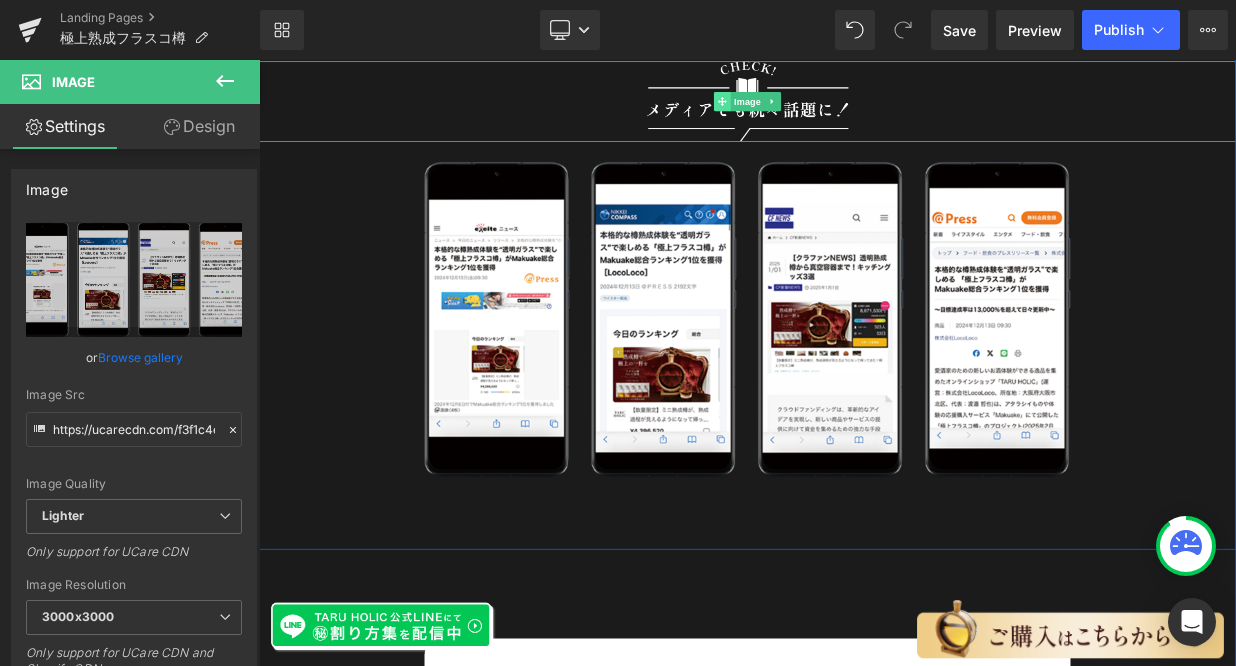 click 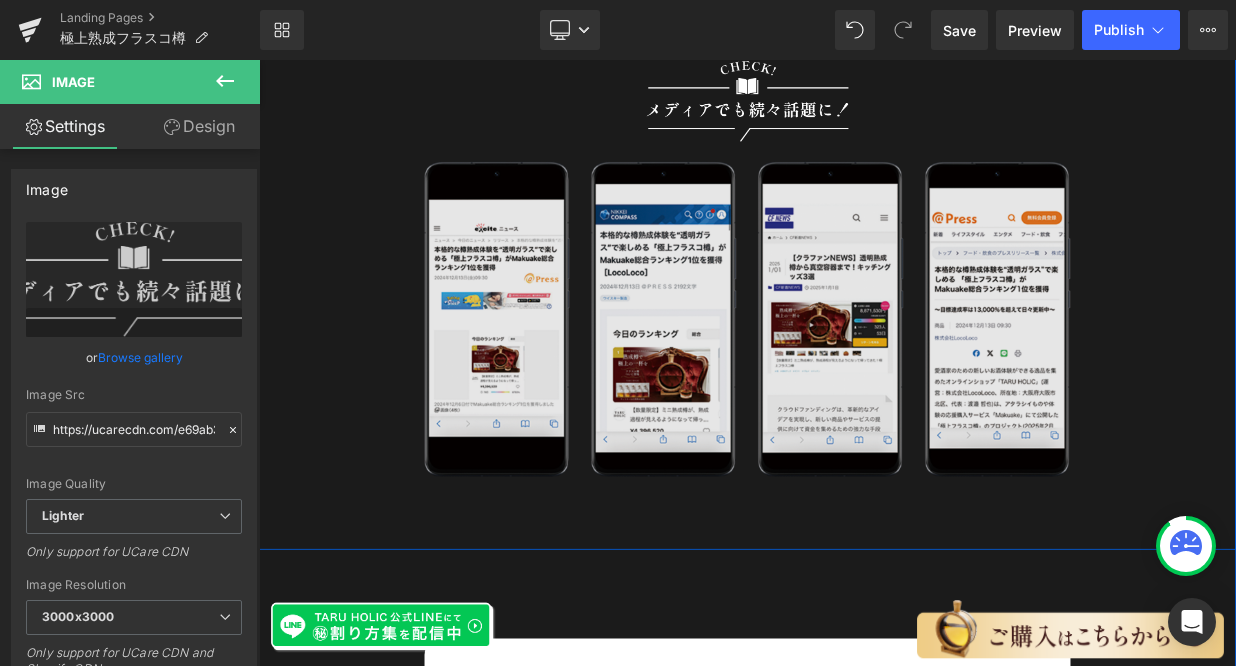 click at bounding box center [864, 380] 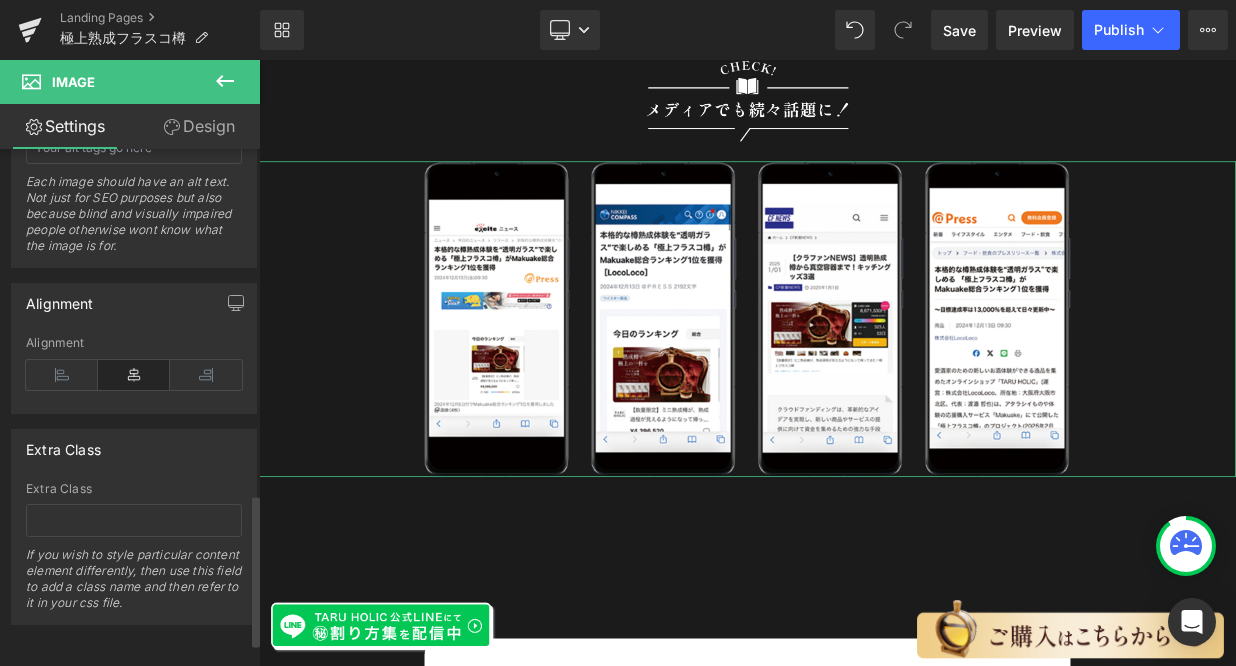 scroll, scrollTop: 1259, scrollLeft: 0, axis: vertical 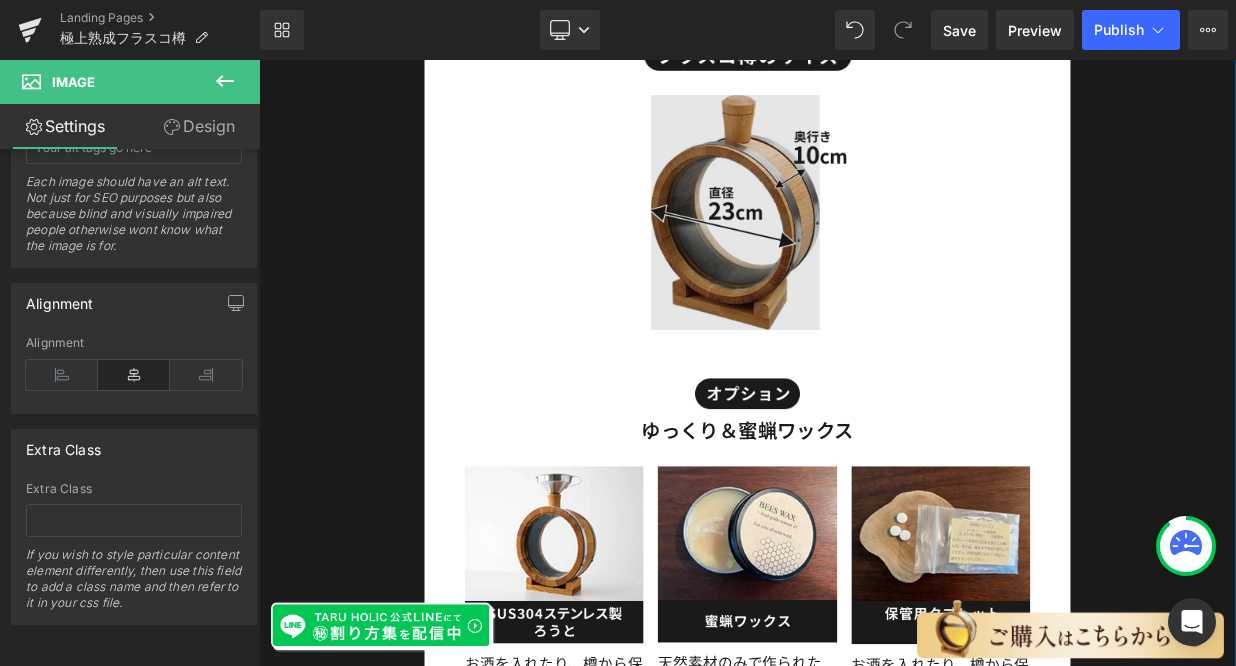 click at bounding box center (864, 248) 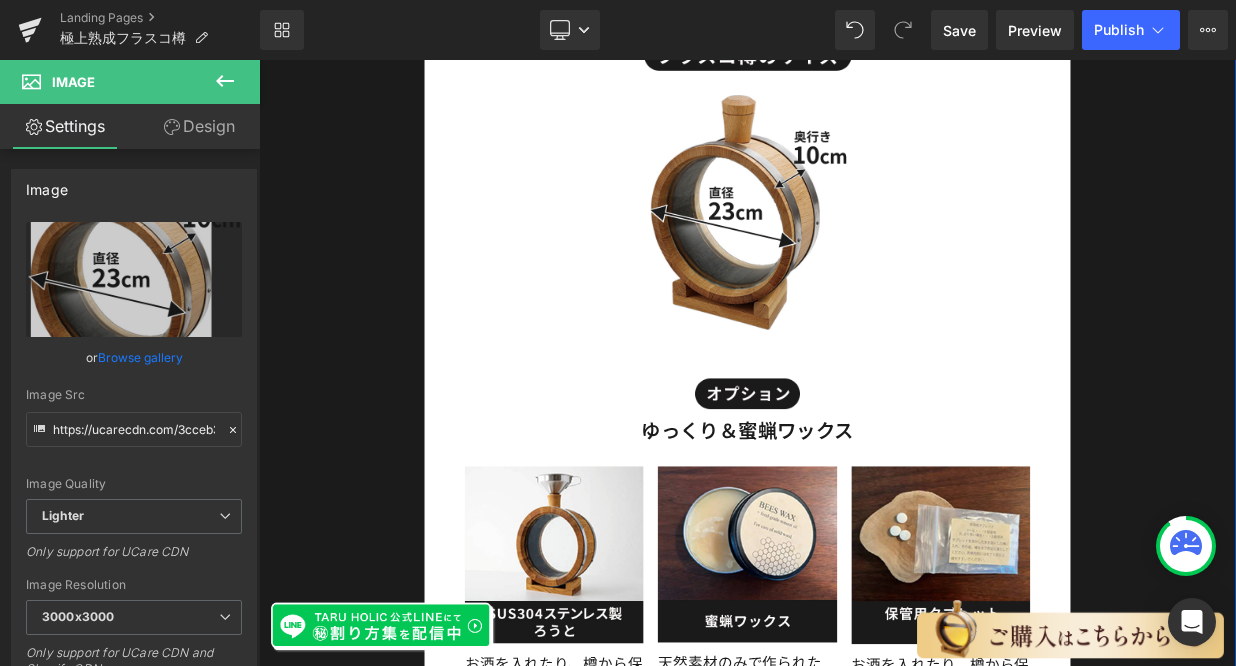 click on "ゆっくり＆蜜蝋ワックス" at bounding box center [864, 517] 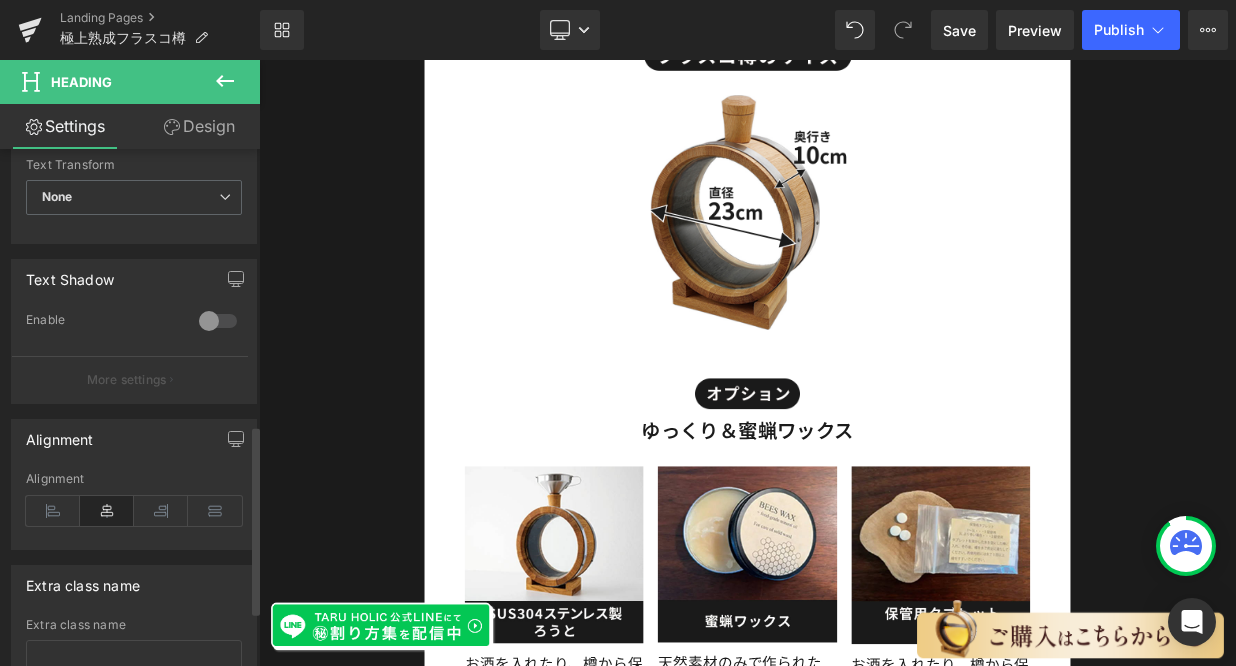 scroll, scrollTop: 752, scrollLeft: 0, axis: vertical 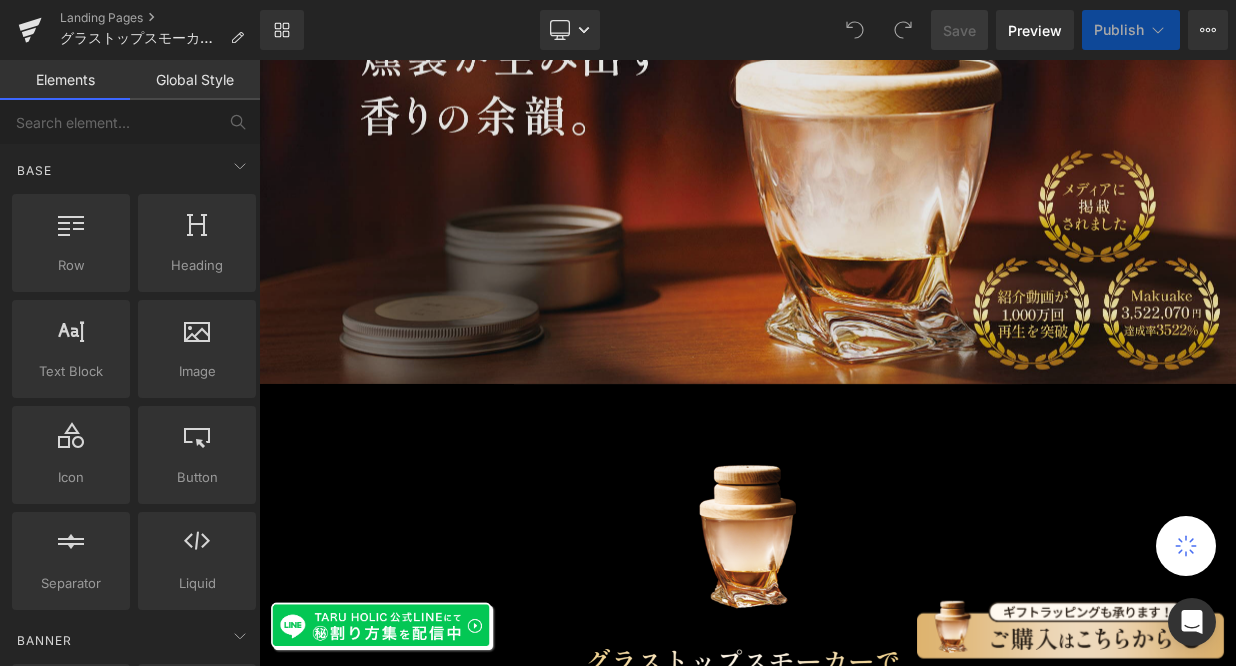 click at bounding box center [864, 156] 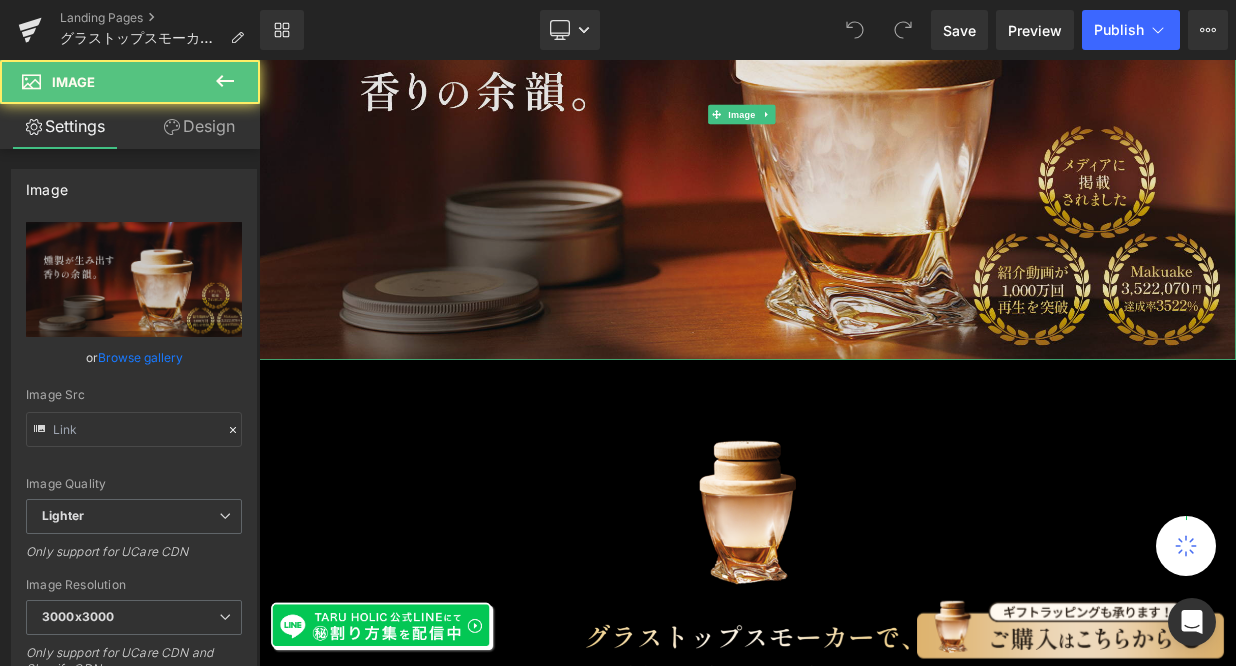 scroll, scrollTop: 326, scrollLeft: 0, axis: vertical 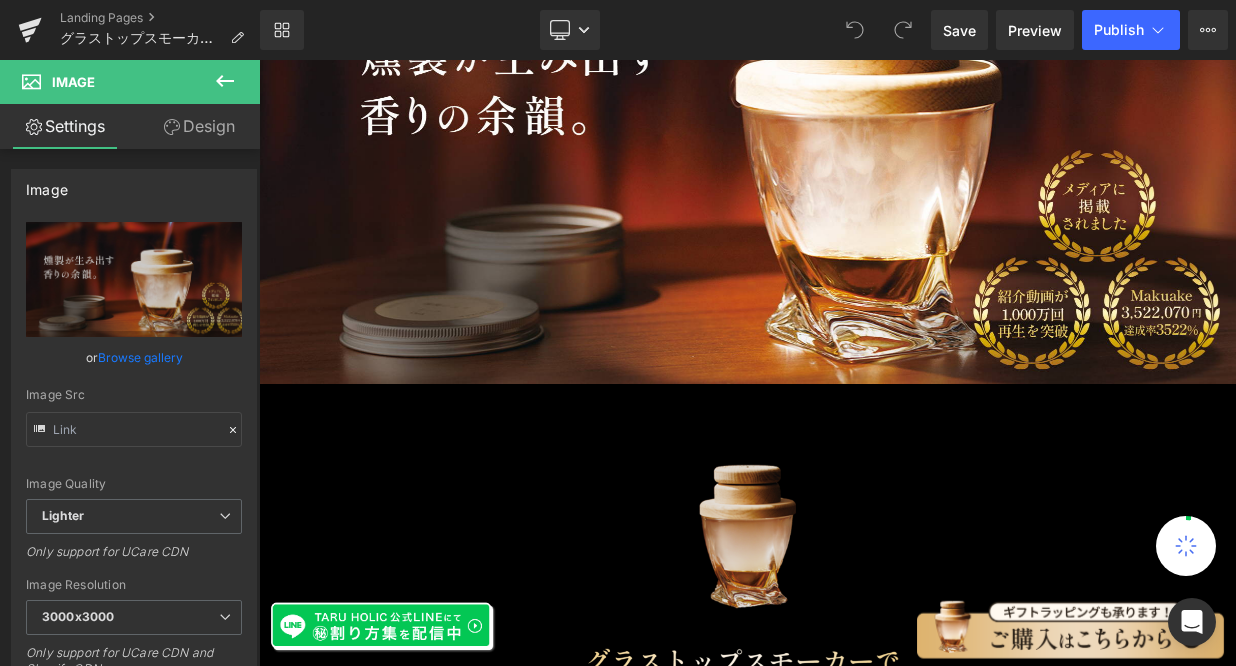click at bounding box center [864, 650] 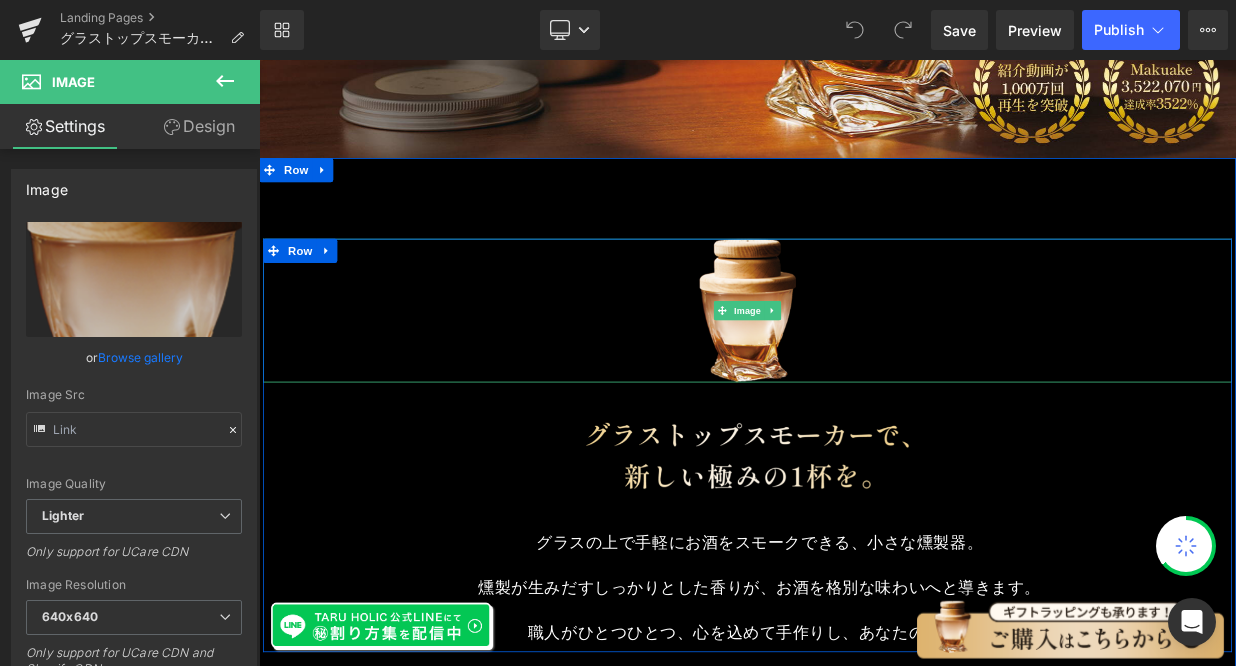 scroll, scrollTop: 606, scrollLeft: 0, axis: vertical 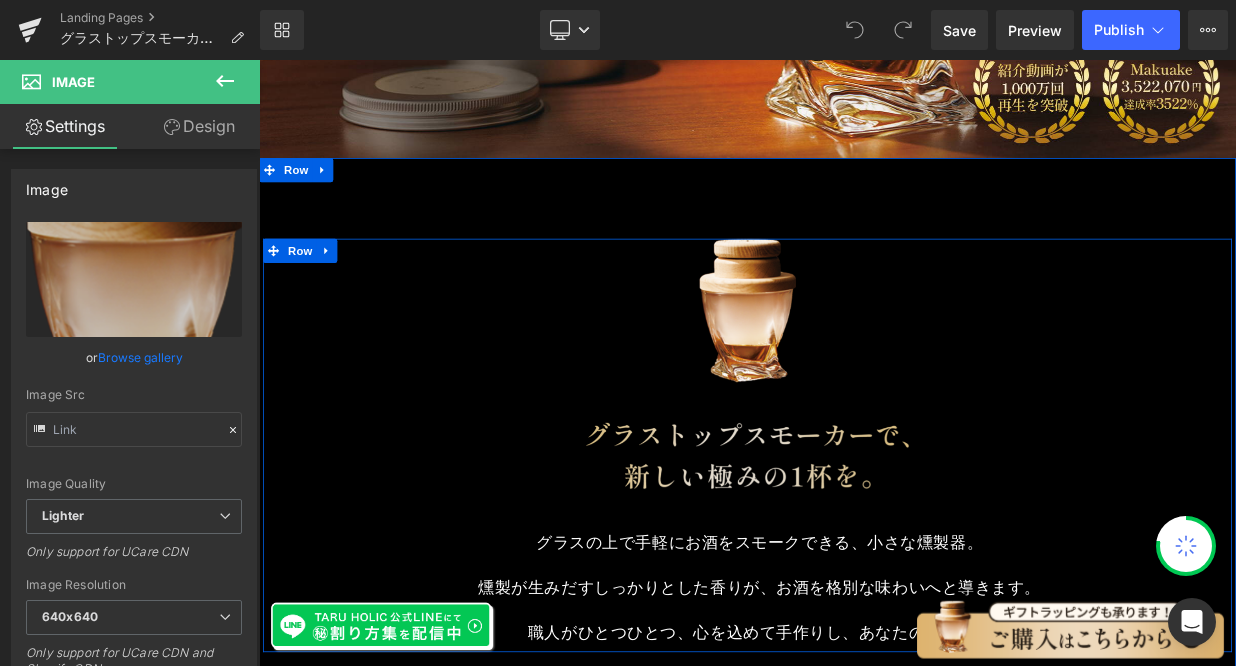 click at bounding box center [864, 550] 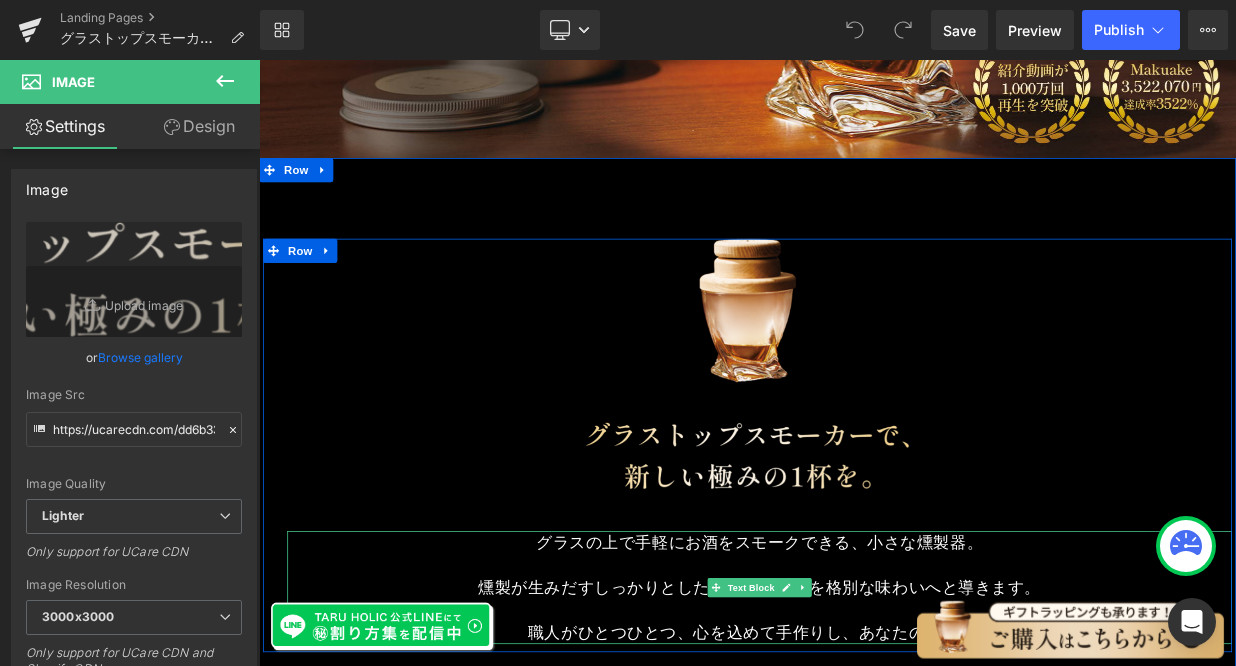 click at bounding box center (879, 685) 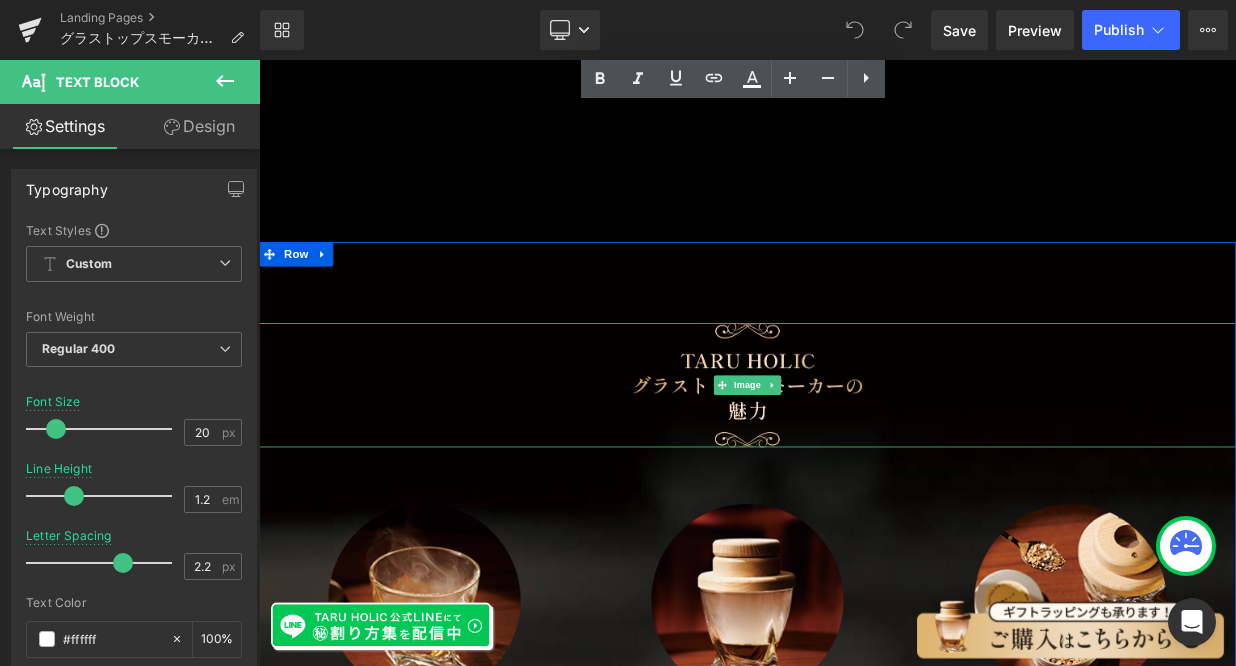 scroll, scrollTop: 2074, scrollLeft: 0, axis: vertical 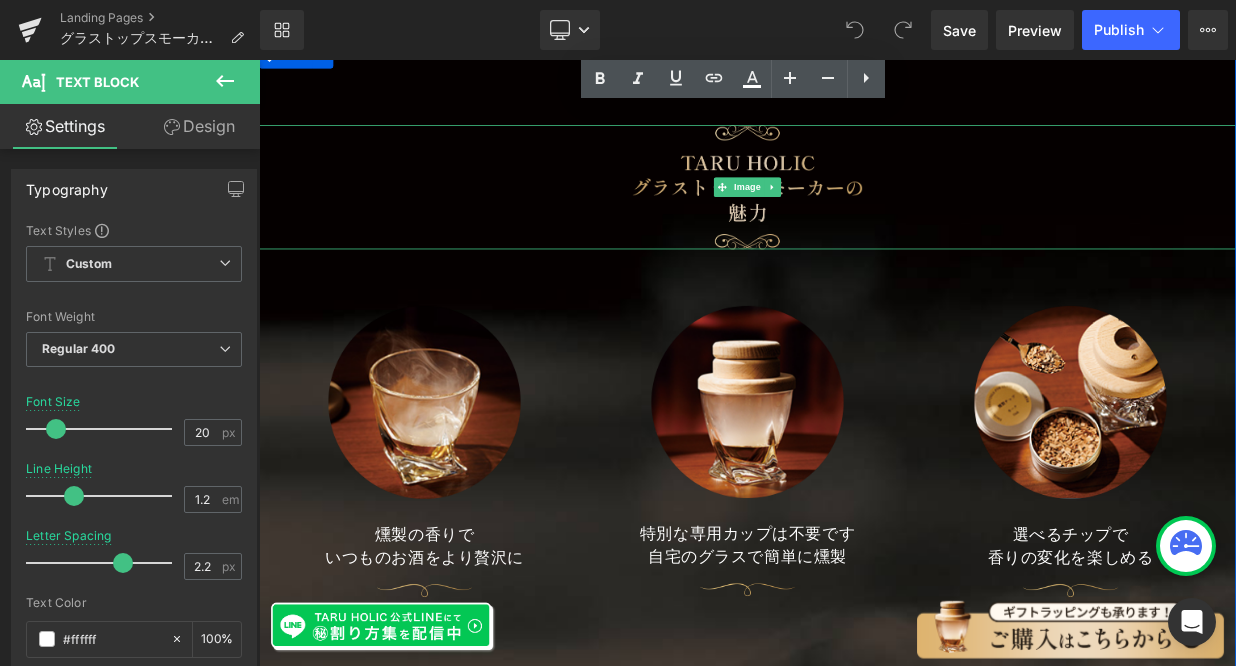click at bounding box center [864, 218] 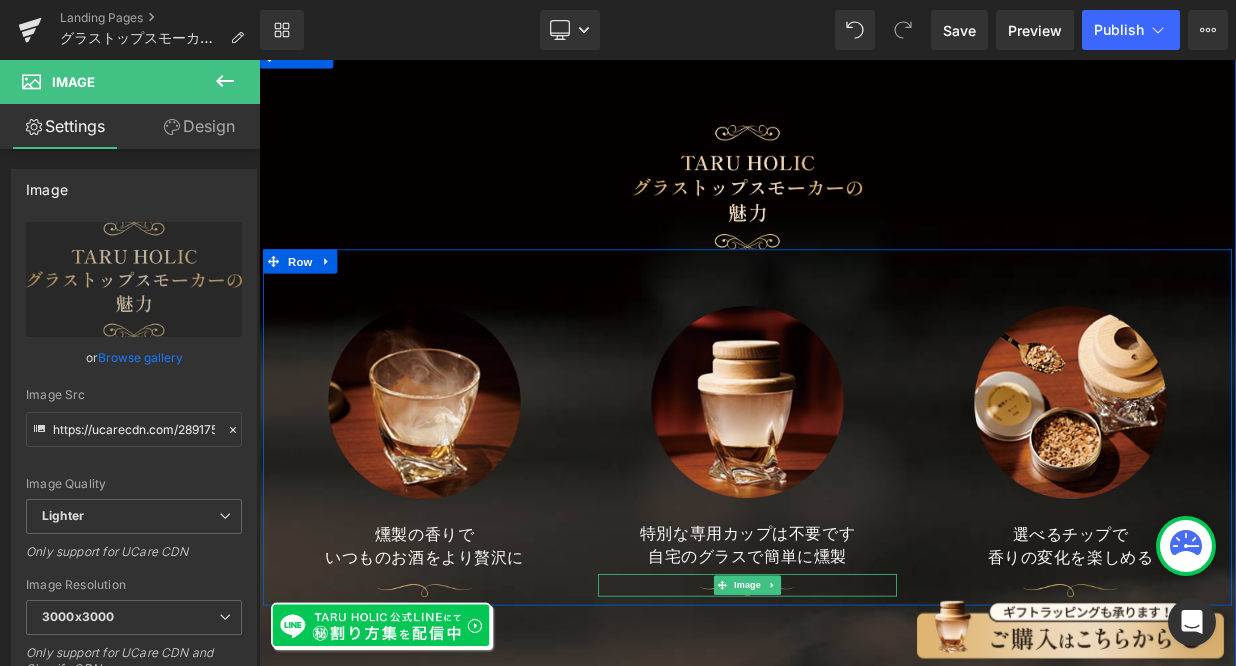 click on "Image" at bounding box center (864, 711) 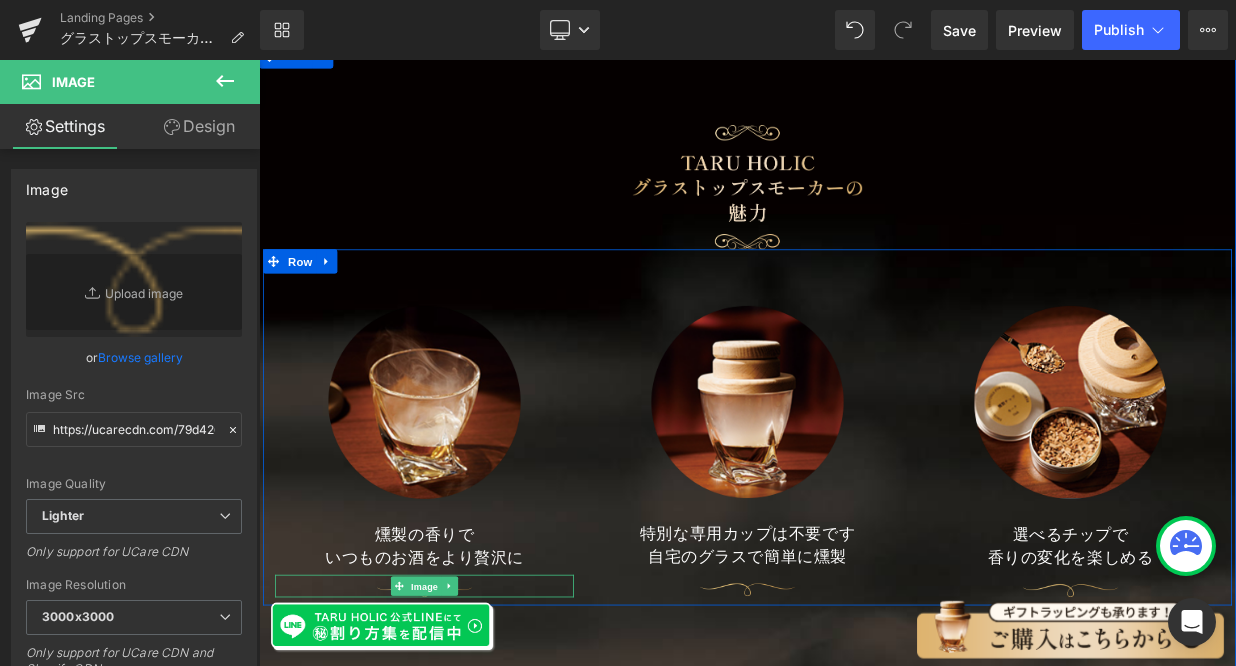 click on "Image" at bounding box center [464, 713] 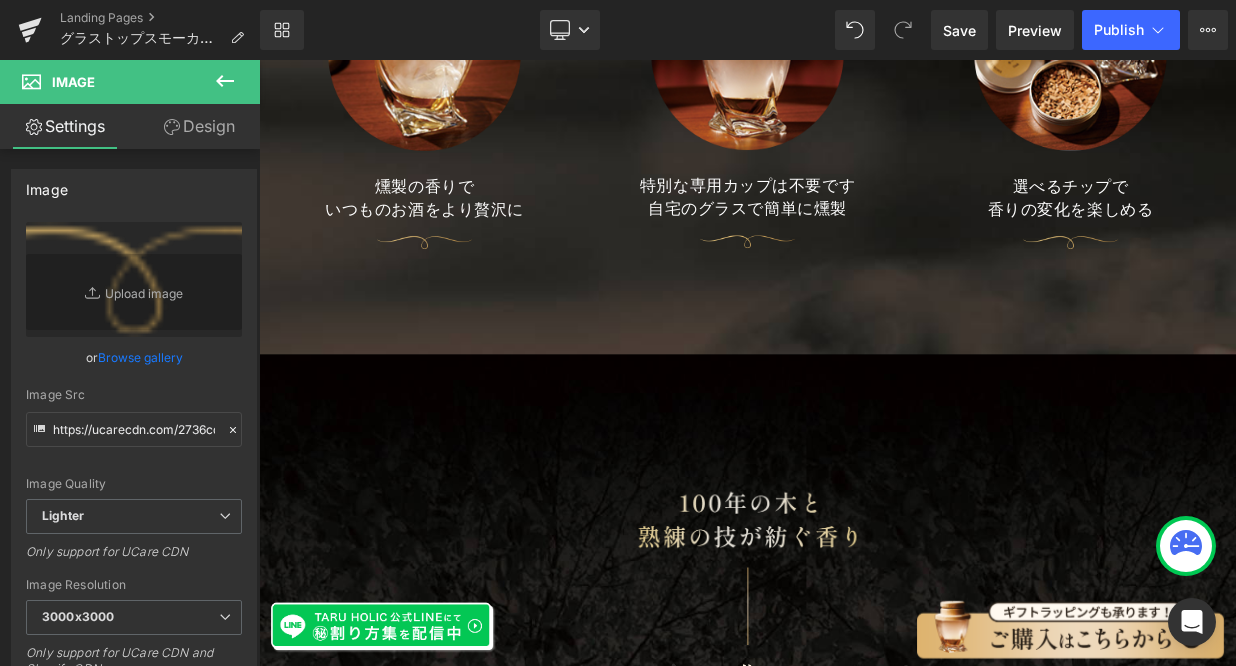 scroll, scrollTop: 2510, scrollLeft: 0, axis: vertical 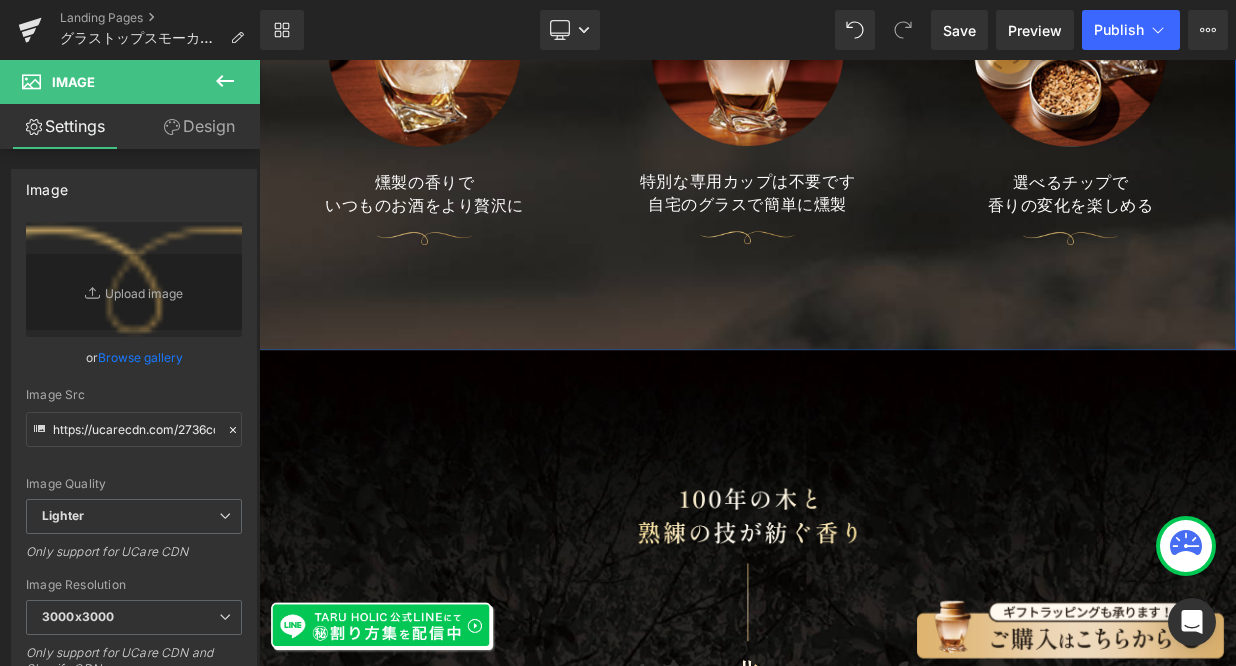 click on "Image         Image         燻製の香りで いつものお酒をより贅沢に Text Block         Image         Image         特別な専用カップは不要です 自宅のグラスで簡単に燻製 Text Block         Image         Image         選べるチップで 香りの変化を楽しめる Text Block         Image         Row         Row" at bounding box center [864, 12] 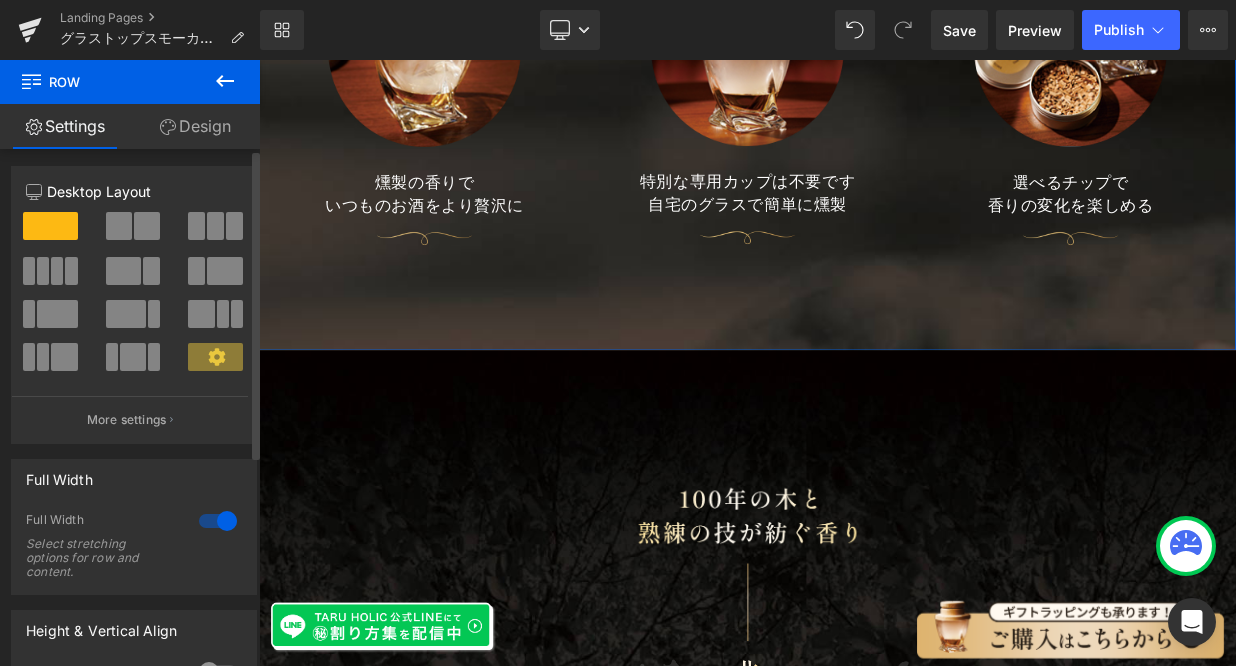 scroll, scrollTop: 0, scrollLeft: 0, axis: both 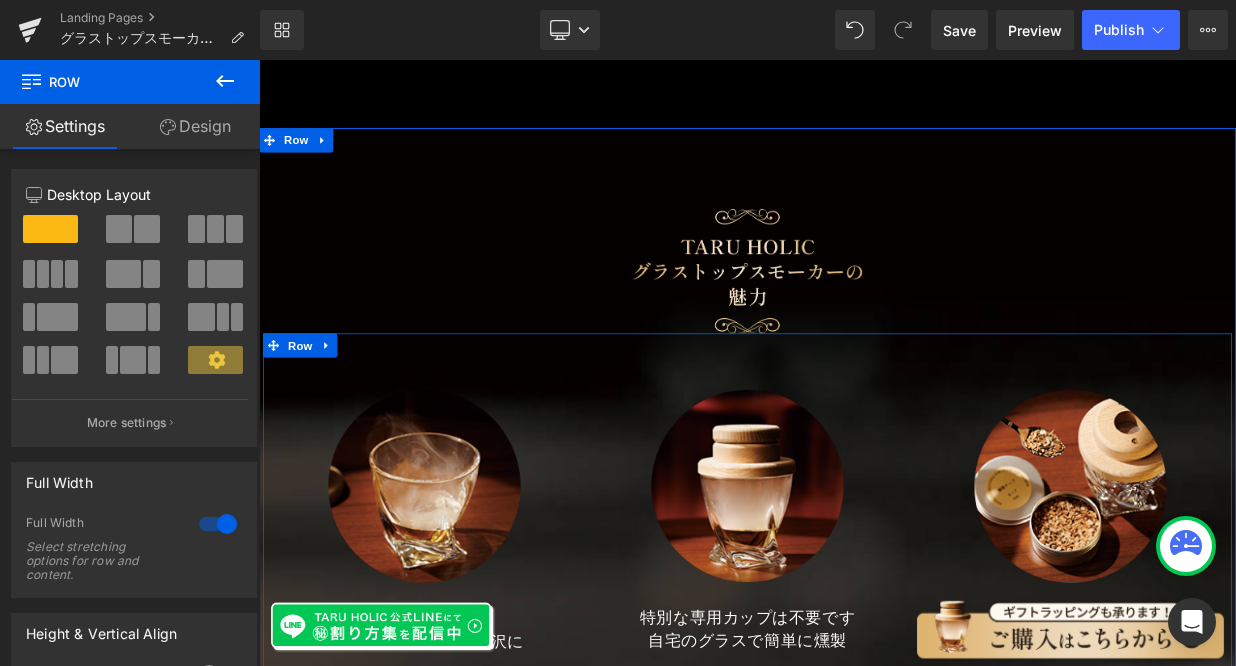 click on "Image         燻製の香りで いつものお酒をより贅沢に Text Block         Image" at bounding box center (464, 649) 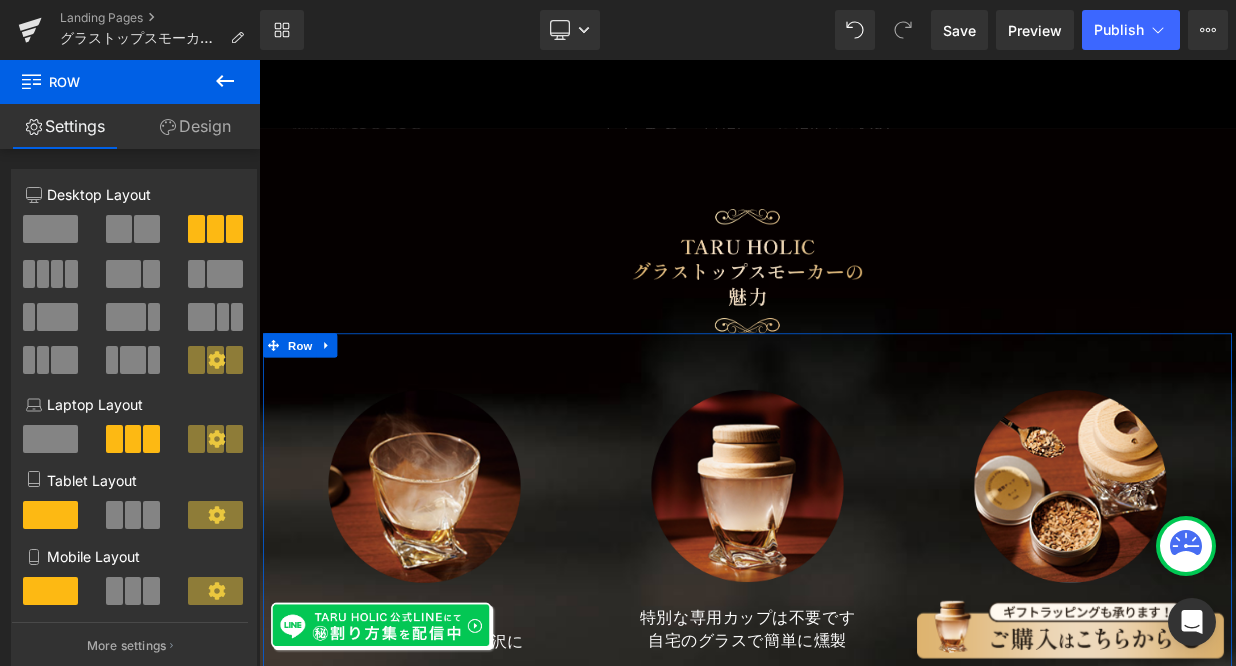 click on "Design" at bounding box center (195, 126) 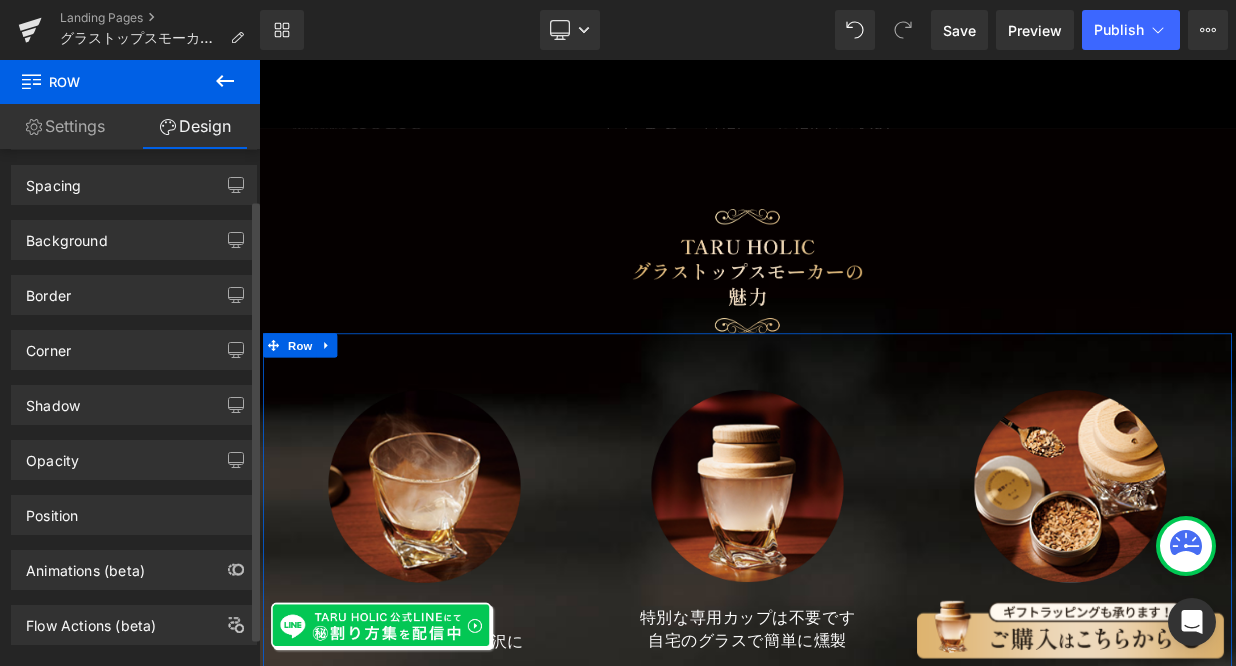 scroll, scrollTop: 94, scrollLeft: 0, axis: vertical 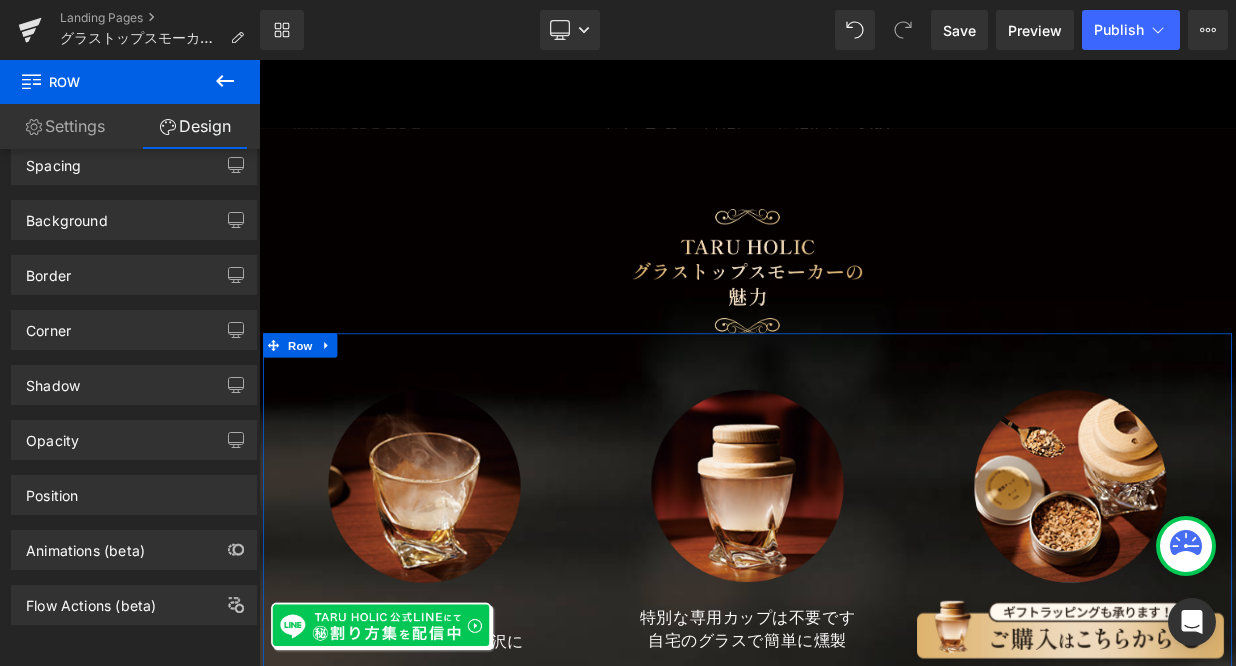 click on "Settings" at bounding box center [65, 126] 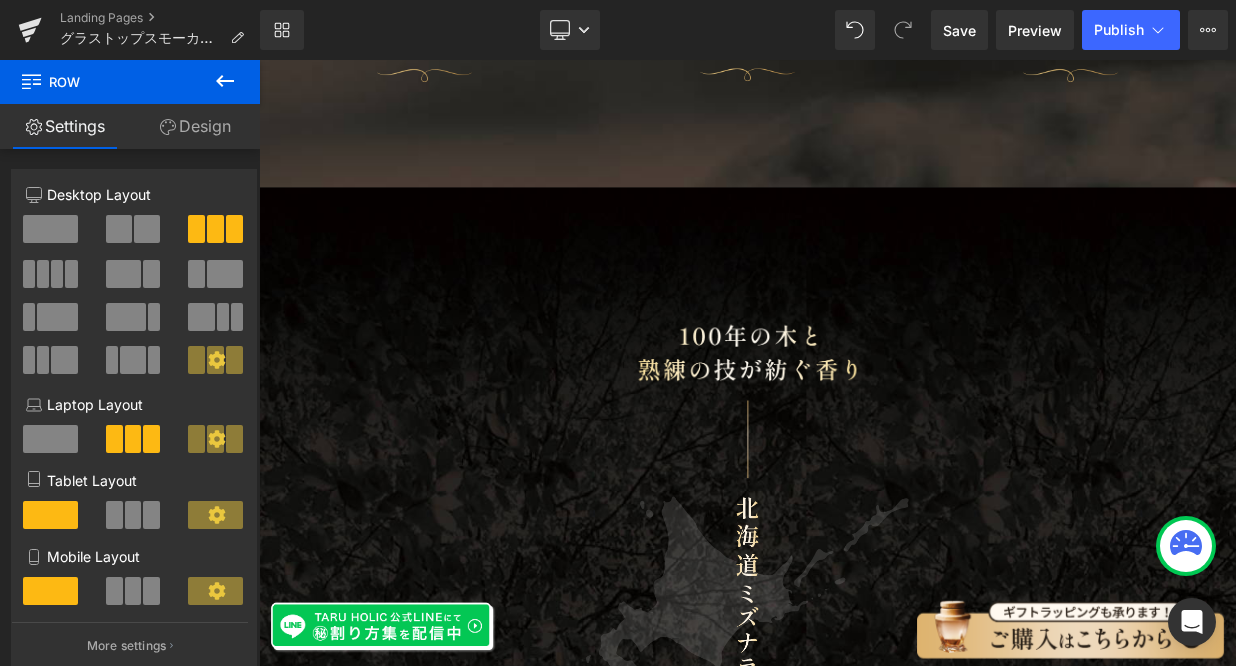 scroll, scrollTop: 2798, scrollLeft: 0, axis: vertical 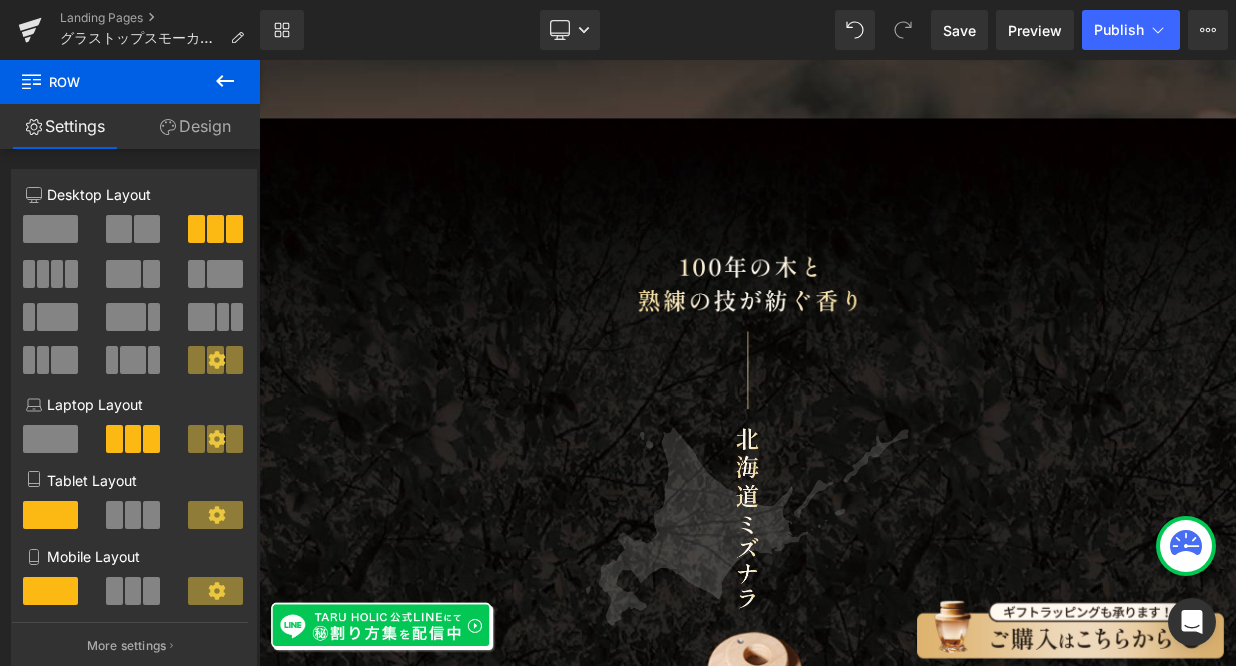 click at bounding box center [864, 627] 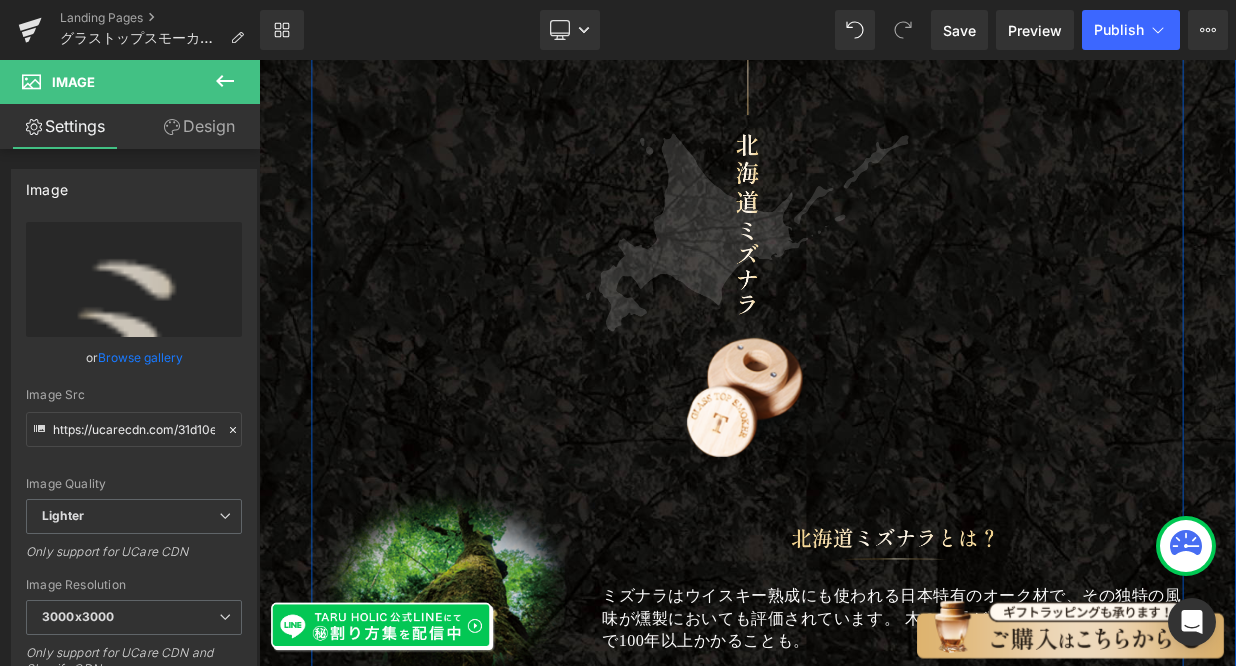 scroll, scrollTop: 3202, scrollLeft: 0, axis: vertical 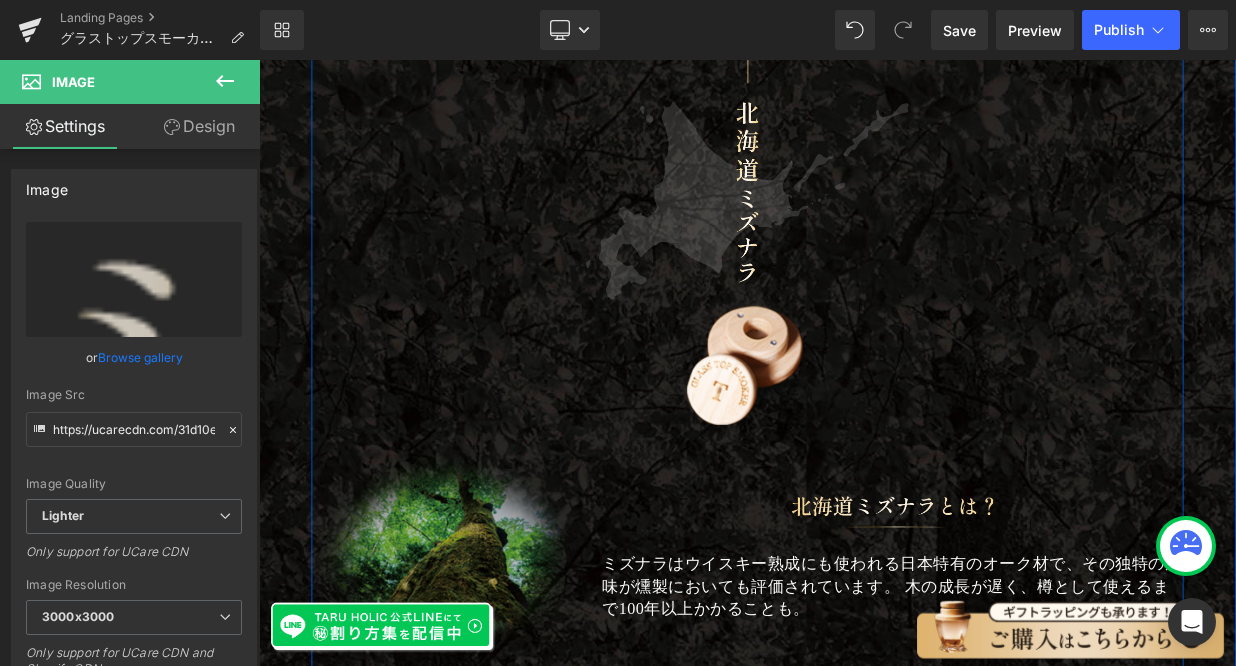 click on "Image" at bounding box center (504, 676) 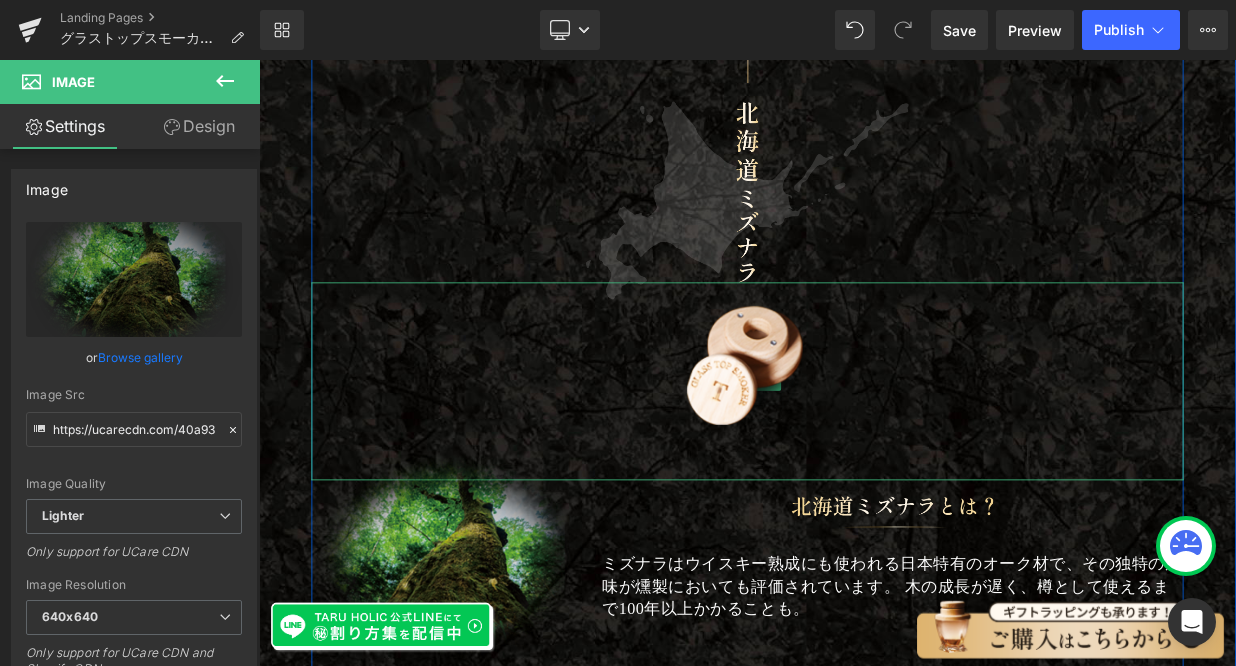 click at bounding box center [864, 457] 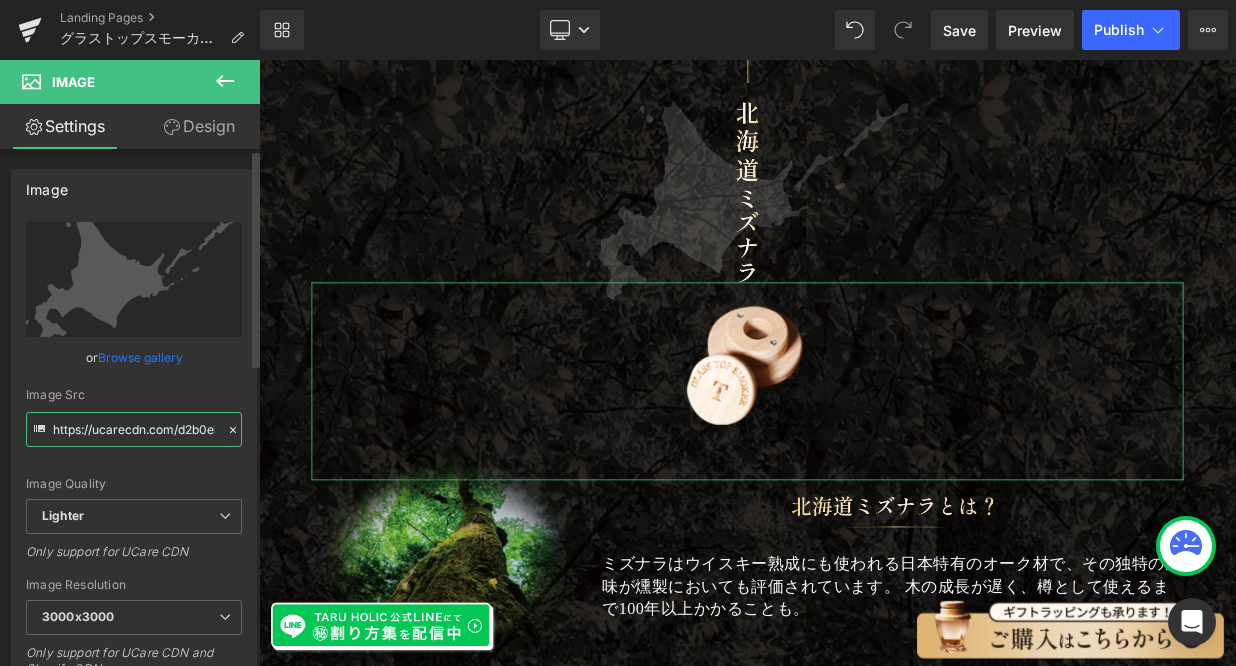 click on "https://ucarecdn.com/d2b0eb41-0fd2-4341-96a9-f796b0222b73/-/format/auto/-/preview/3000x3000/-/quality/lighter/hokkaido-shadow-pc.png" at bounding box center (134, 429) 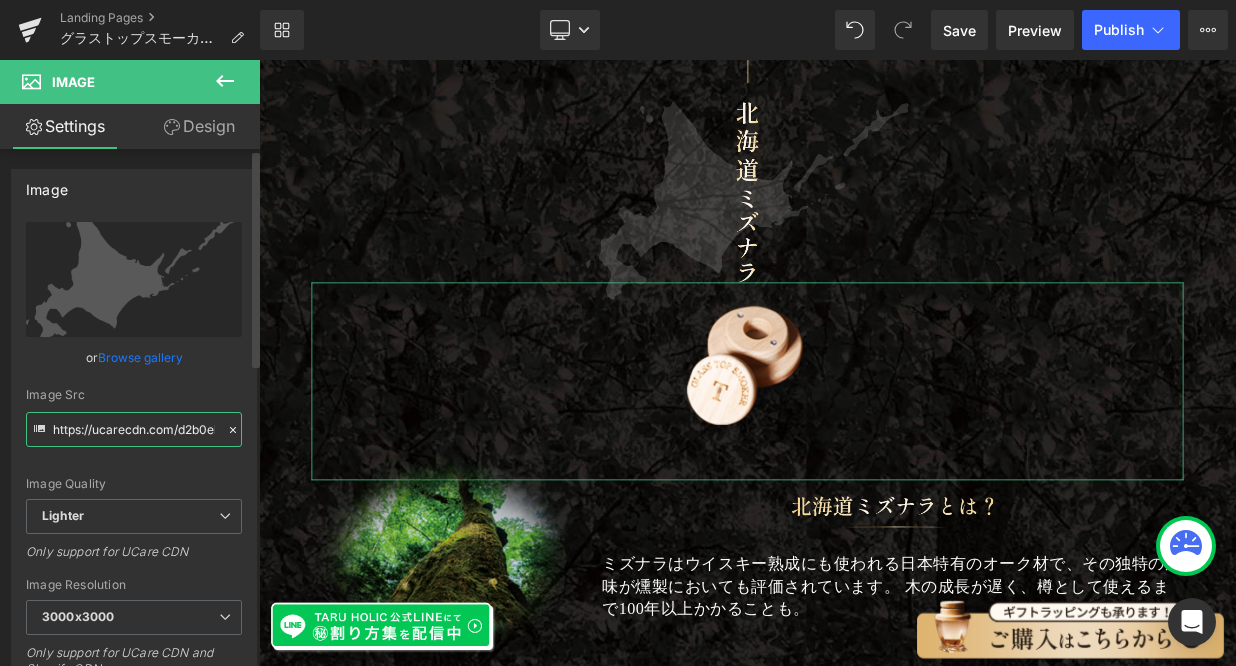 click on "https://ucarecdn.com/d2b0eb41-0fd2-4341-96a9-f796b0222b73/-/format/auto/-/preview/3000x3000/-/quality/lighter/hokkaido-shadow-pc.png" at bounding box center (134, 429) 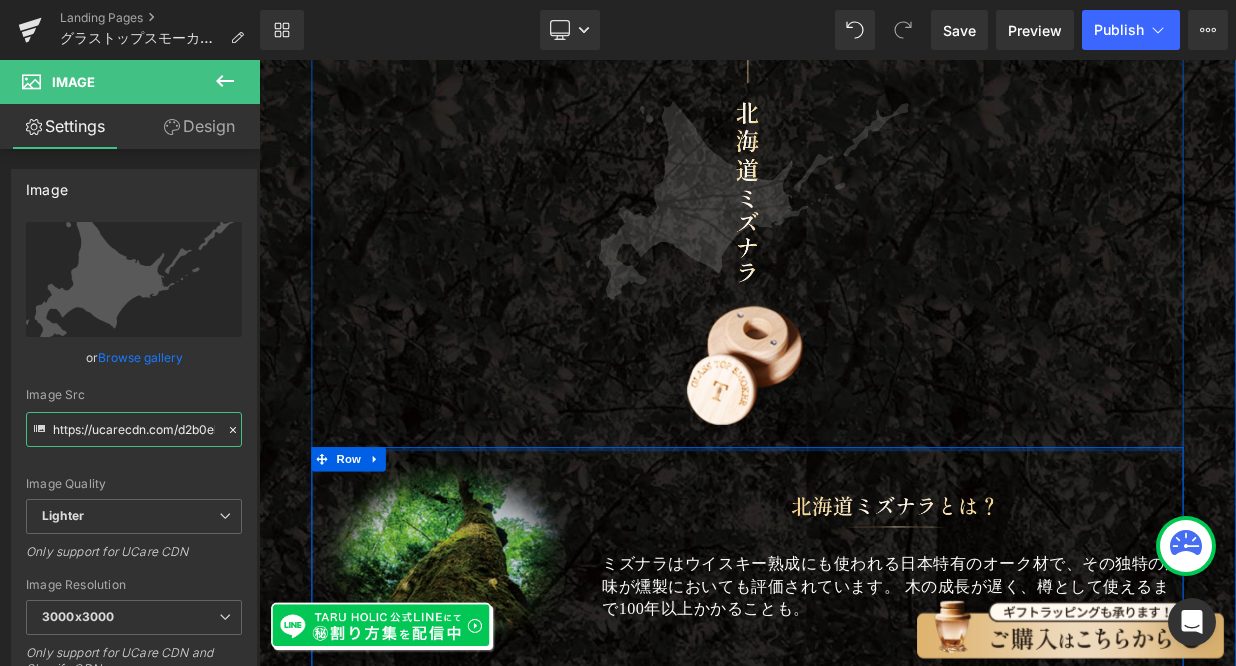 drag, startPoint x: 342, startPoint y: 488, endPoint x: 477, endPoint y: 531, distance: 141.68274 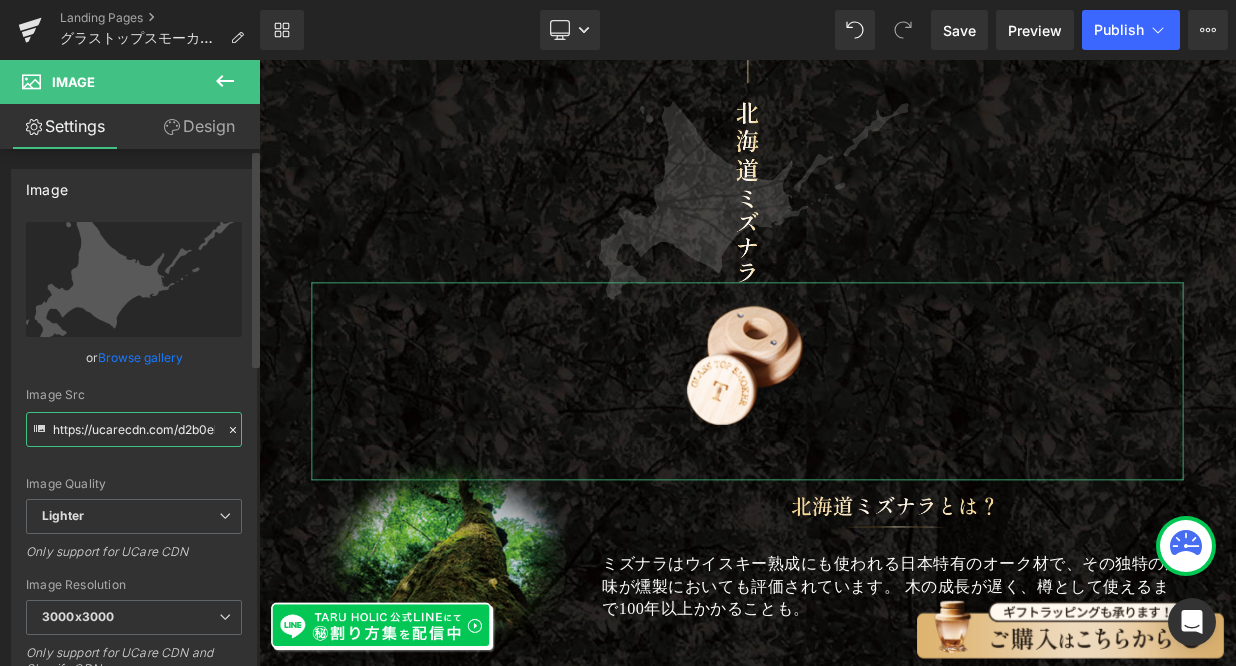 click on "https://ucarecdn.com/d2b0eb41-0fd2-4341-96a9-f796b0222b73/-/format/auto/-/preview/3000x3000/-/quality/lighter/hokkaido-shadow-pc.png" at bounding box center (134, 429) 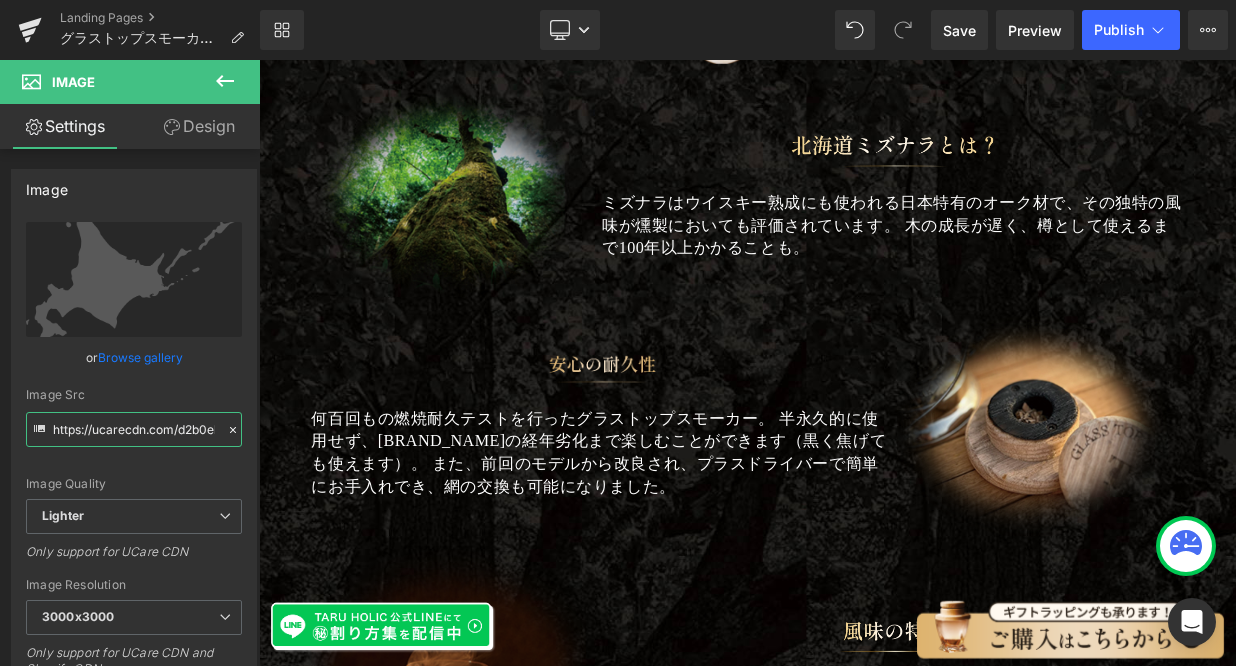 scroll, scrollTop: 3650, scrollLeft: 0, axis: vertical 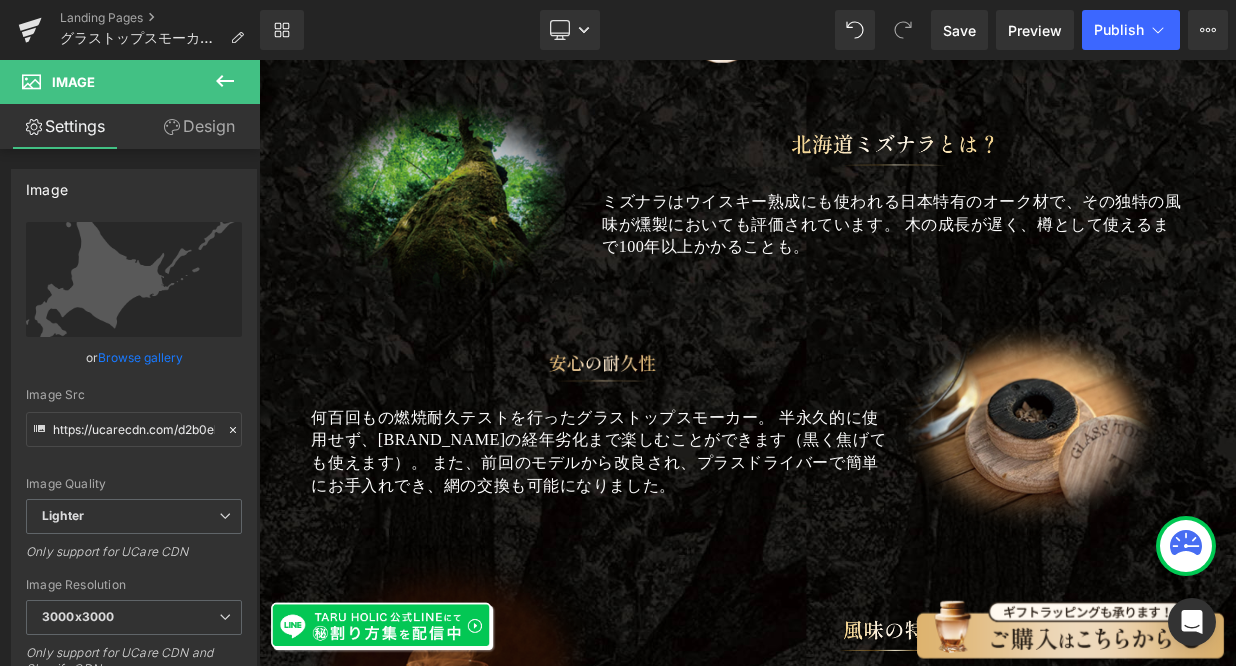click on "Image         何百回もの燃焼耐久テストを行ったグラストップスモーカー。 半永久的に使用せず、ミズナラの経年劣化まで楽しむことができます（黒く焦げても使えます）。 また、前回のモデルから改良され、プラスドライバーで 簡単にお手入れでき、網の交換も可能になりました。 Text Block" at bounding box center [684, 512] 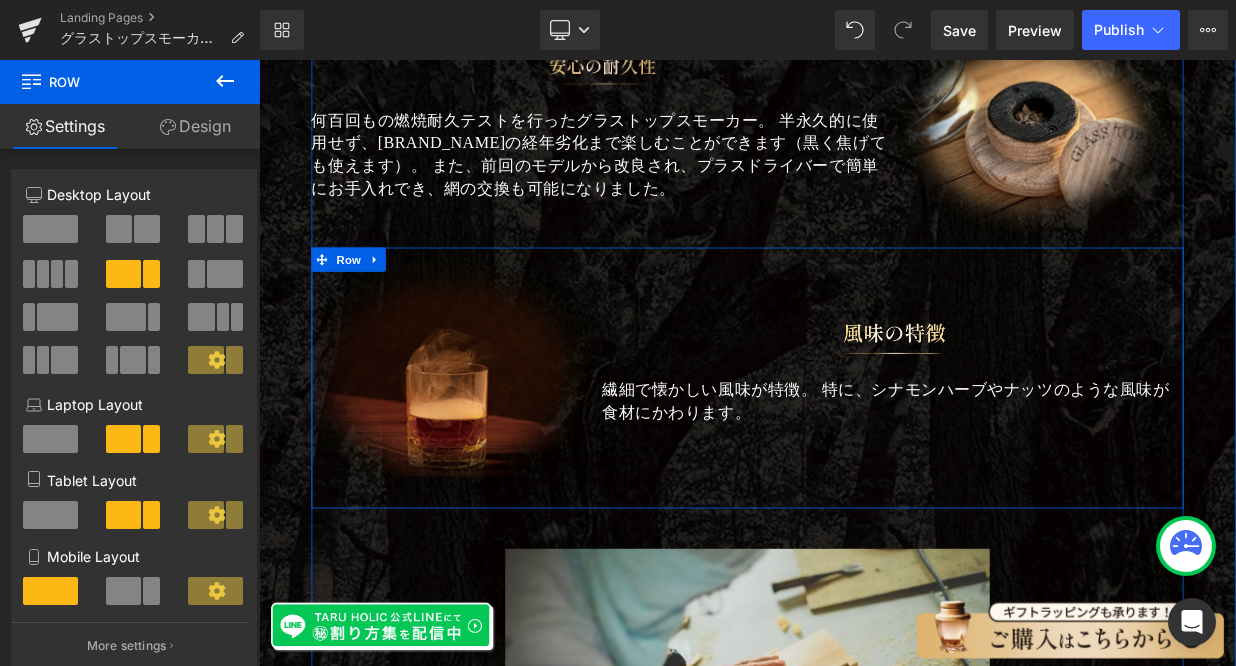 scroll, scrollTop: 4078, scrollLeft: 0, axis: vertical 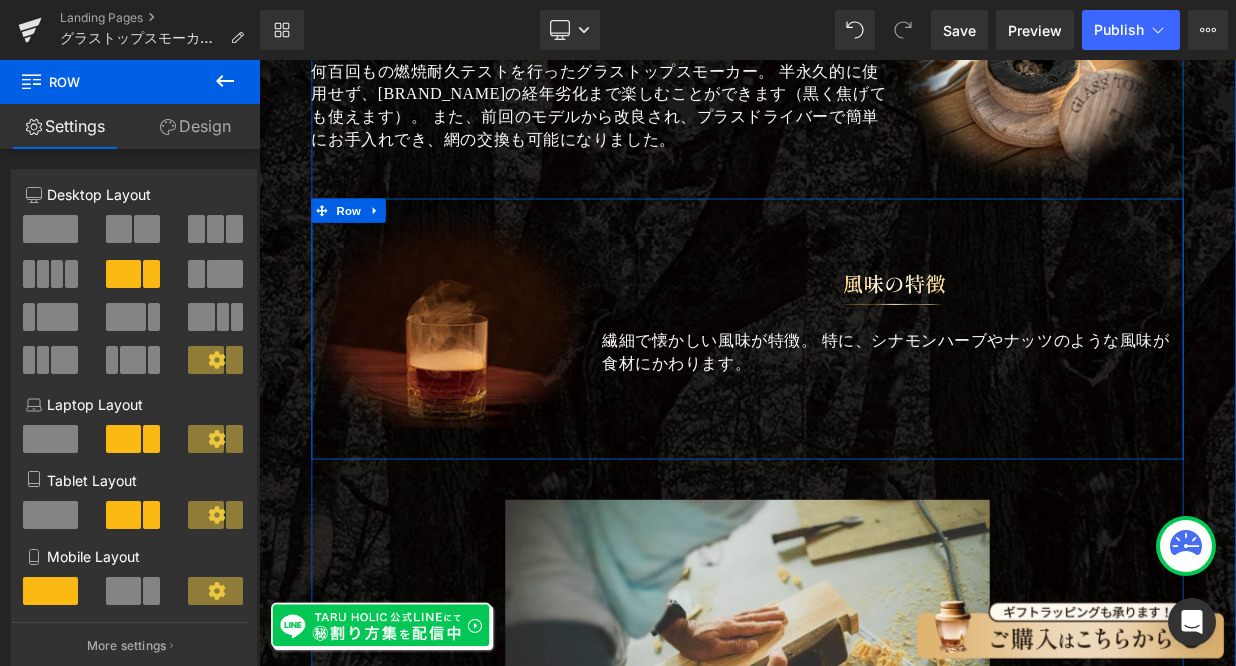 click on "Image" at bounding box center (1044, 345) 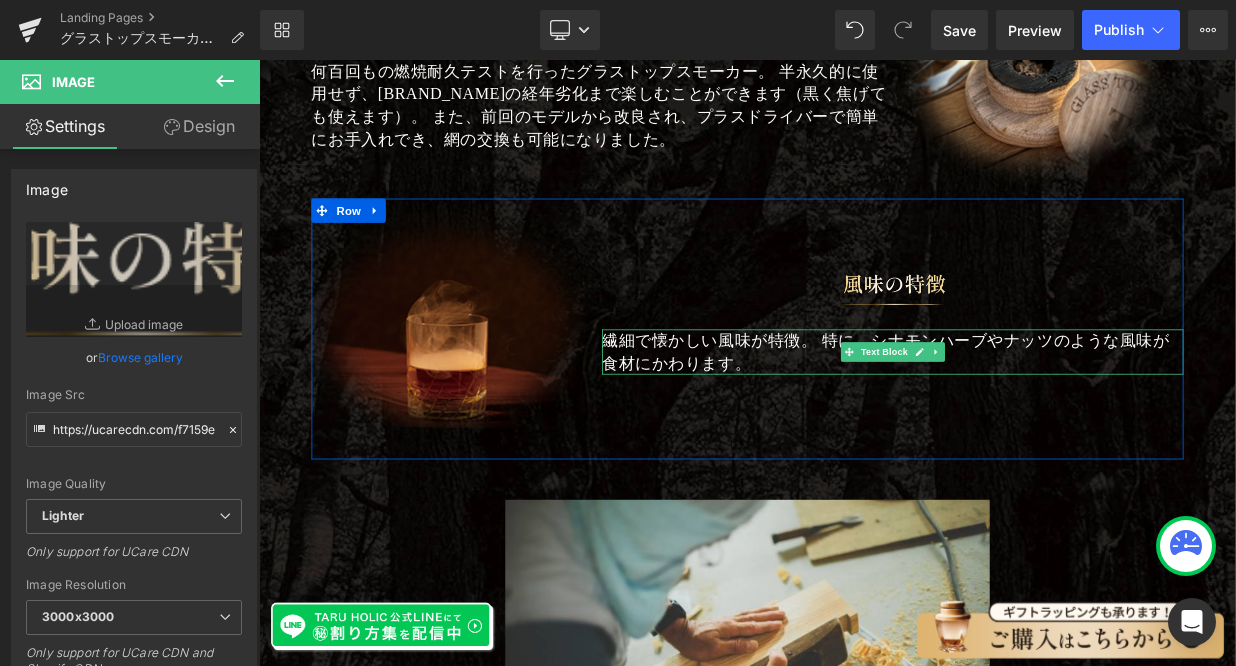 click on "繊細で懐かしい風味が特徴。 特に、シナモンハーブやナッツのような風味が食材にかわります。" at bounding box center [1035, 422] 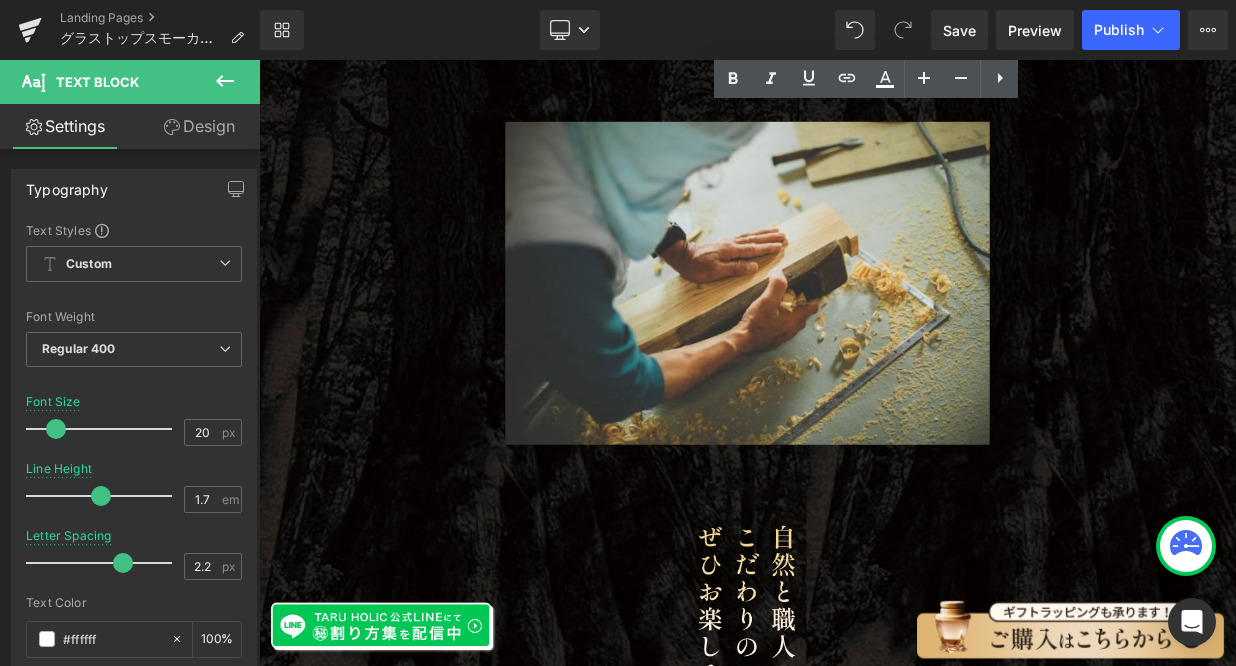 scroll, scrollTop: 4802, scrollLeft: 0, axis: vertical 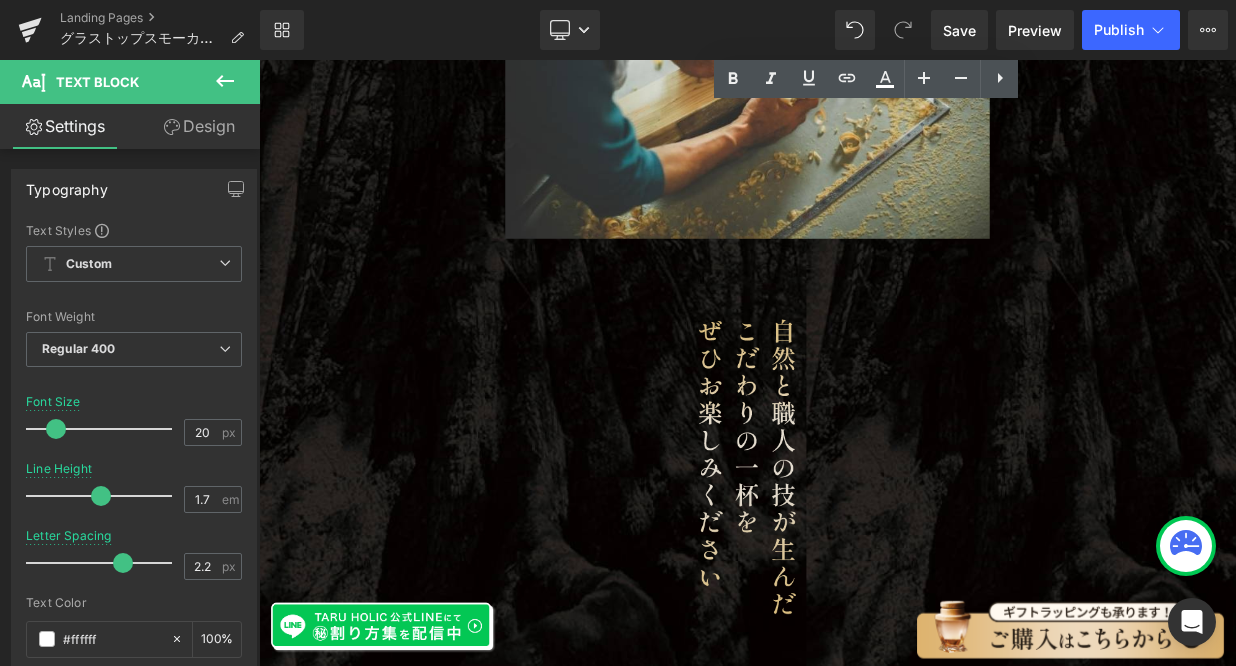 click on "Image" at bounding box center (864, 563) 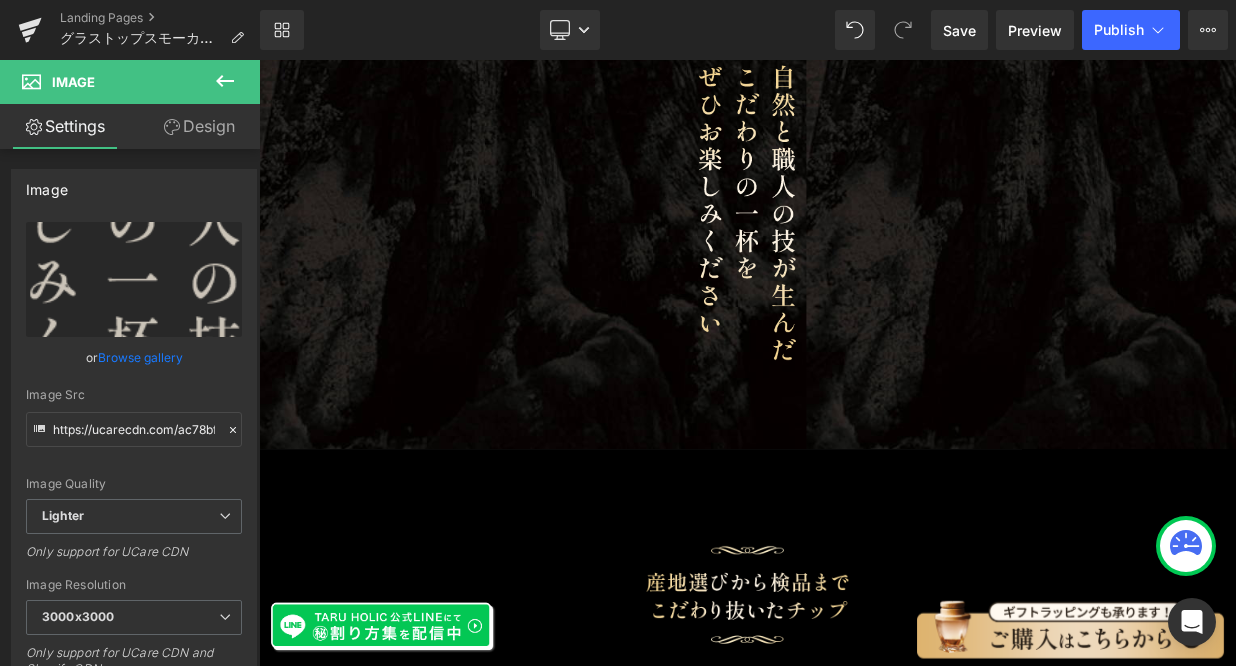 scroll, scrollTop: 5358, scrollLeft: 0, axis: vertical 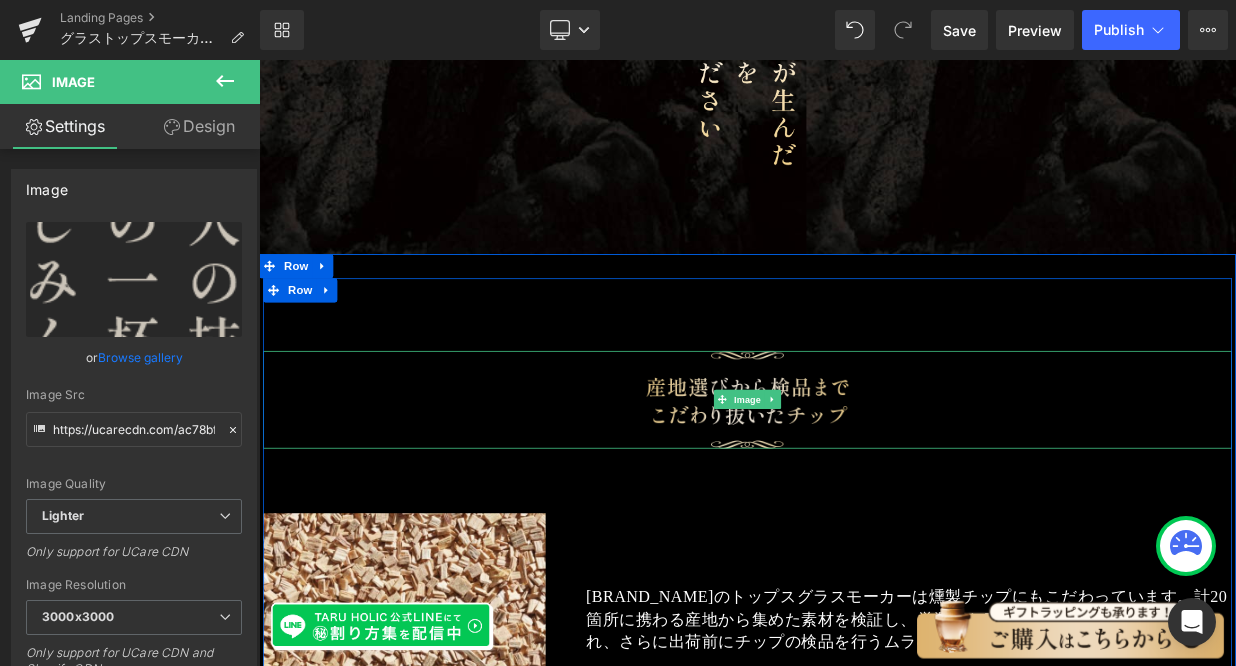 click at bounding box center (864, 480) 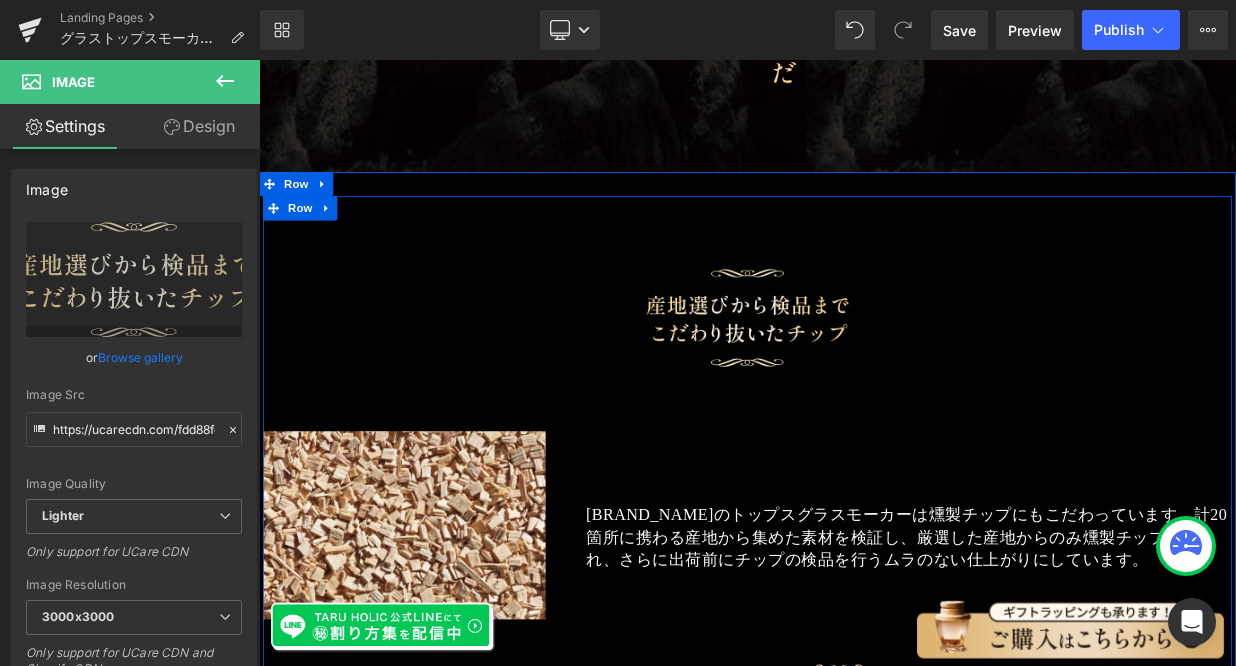 scroll, scrollTop: 5478, scrollLeft: 0, axis: vertical 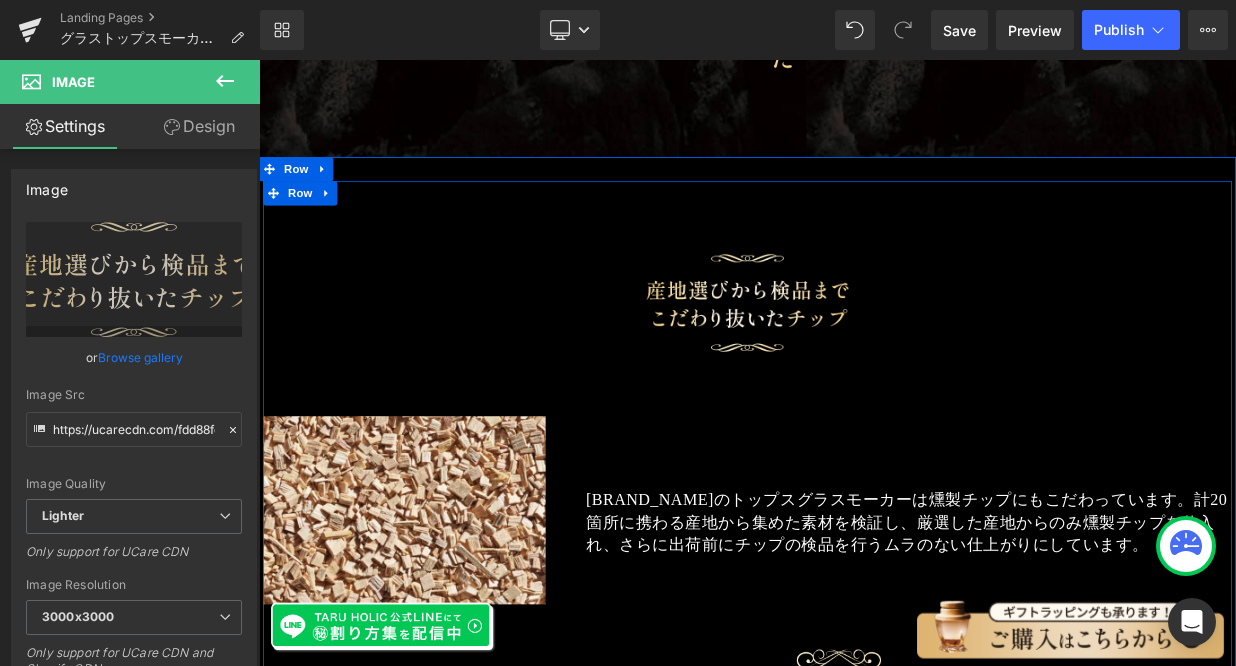 click on "TARU HOLICのトップスグラスモーカーは燻製チップにもこだわっています。計20箇所に携わる産地から集めた素材を検証し、厳選した産地からのみ燻製チップを仕入れ、さらに出荷前にチップの検品を行うムラのない仕上がりにしています。" at bounding box center [1061, 632] 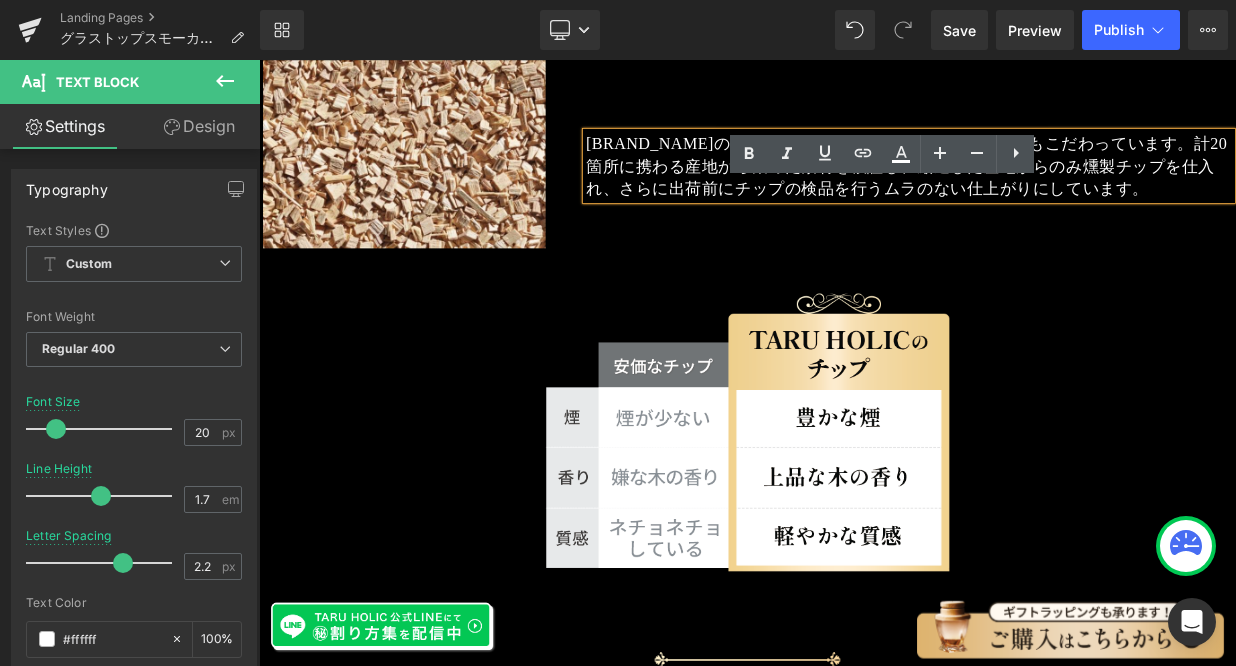 scroll, scrollTop: 5926, scrollLeft: 0, axis: vertical 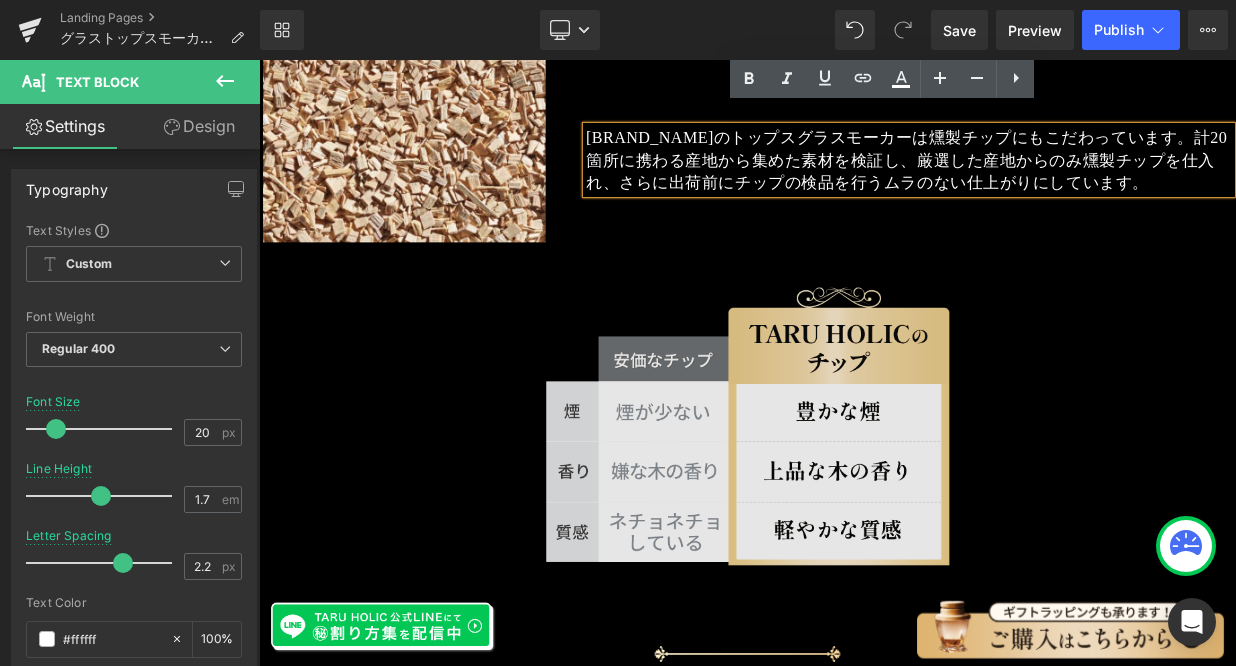 click at bounding box center (864, 514) 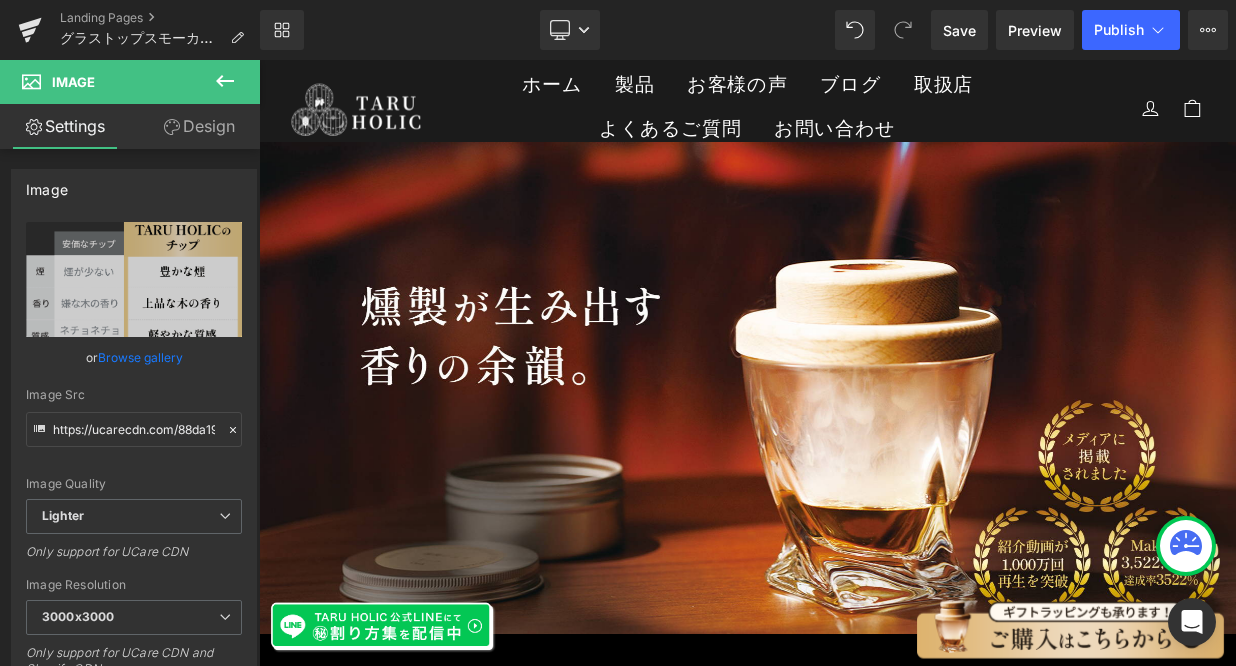 scroll, scrollTop: 0, scrollLeft: 0, axis: both 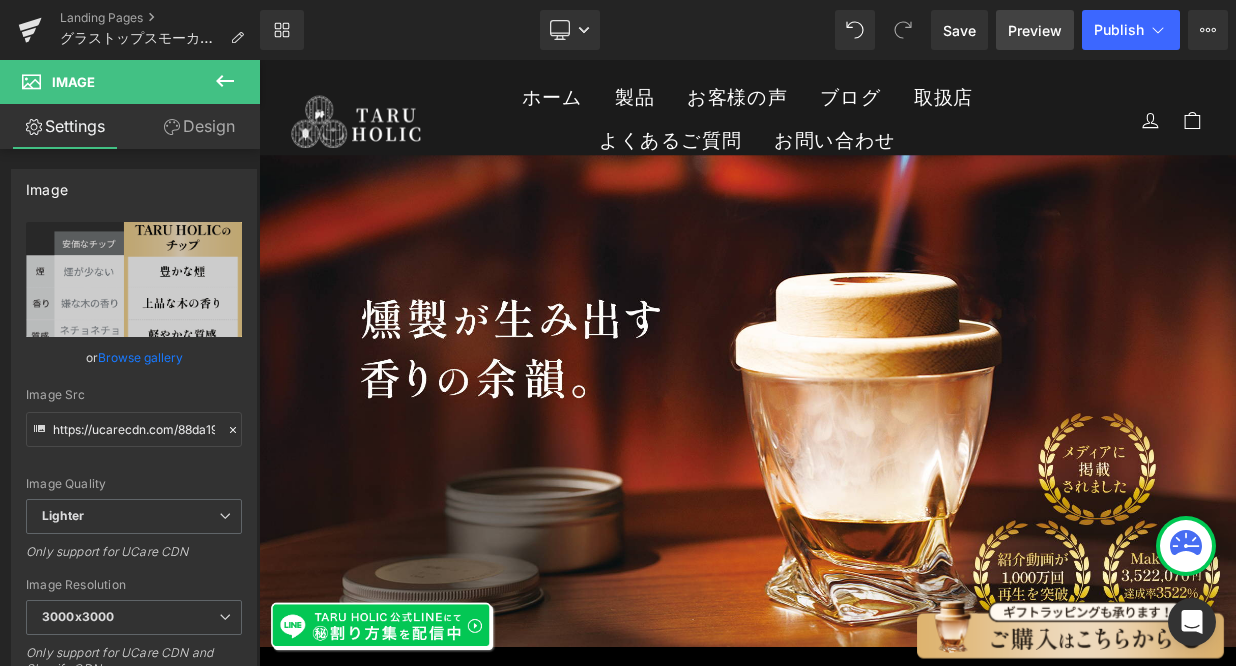 click on "Preview" at bounding box center (1035, 30) 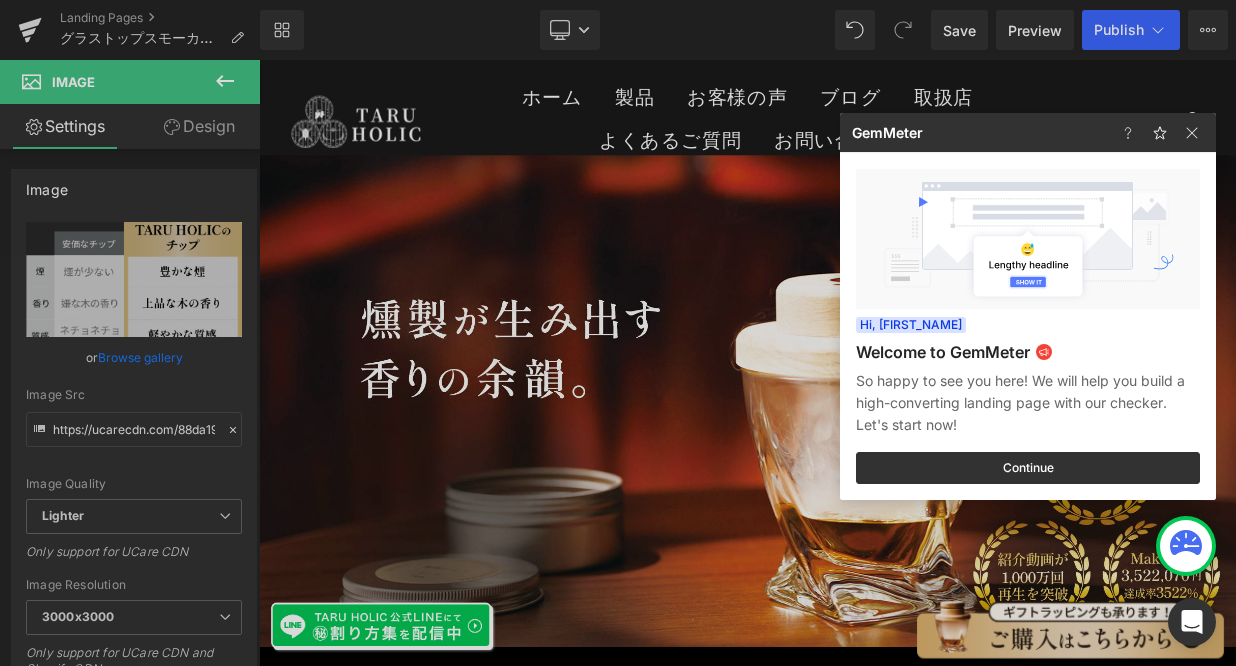 click at bounding box center (618, 333) 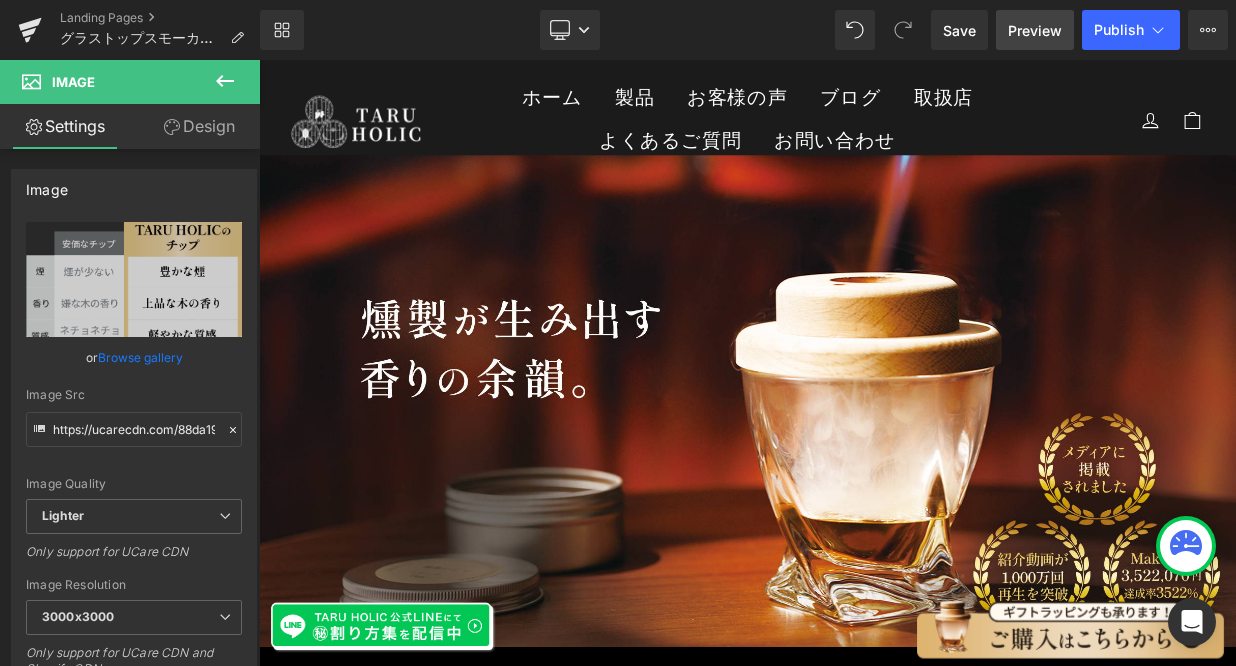 click on "Preview" at bounding box center (1035, 30) 